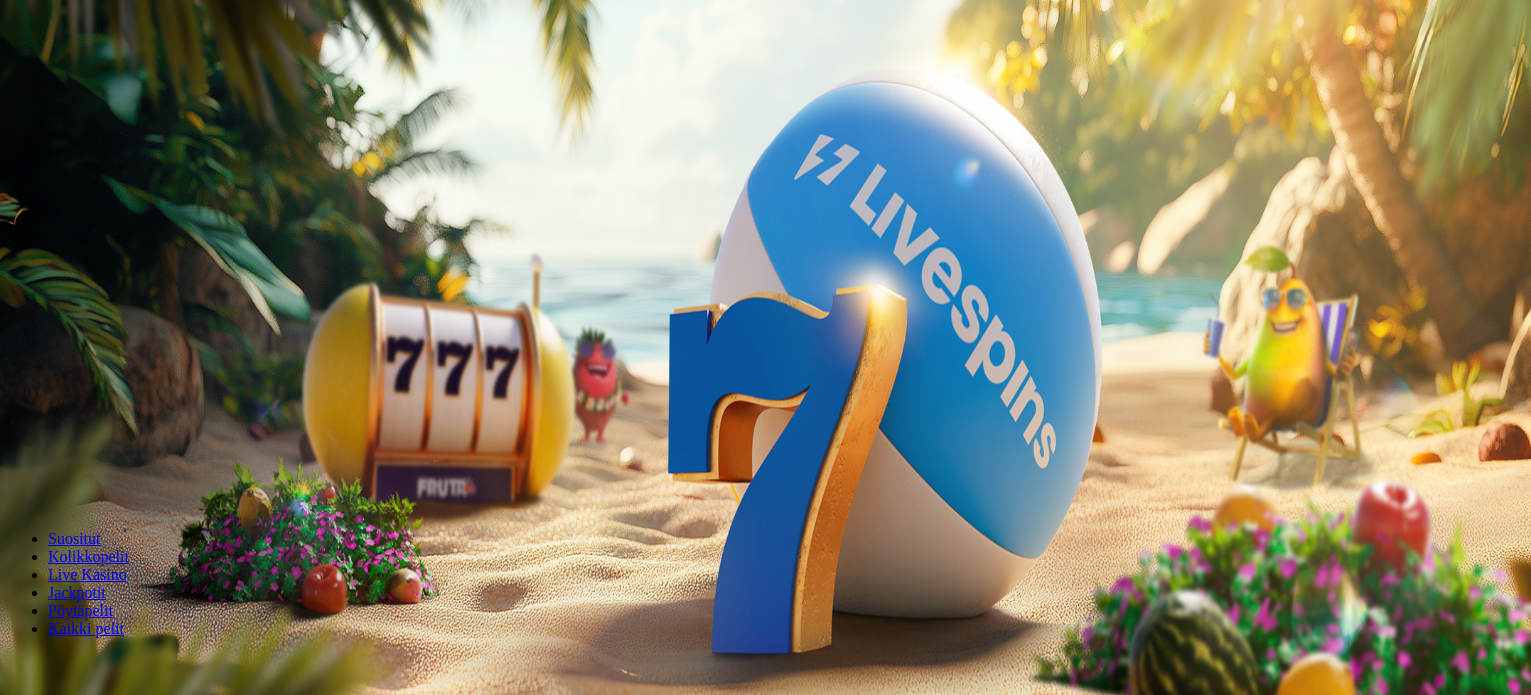 scroll, scrollTop: 0, scrollLeft: 0, axis: both 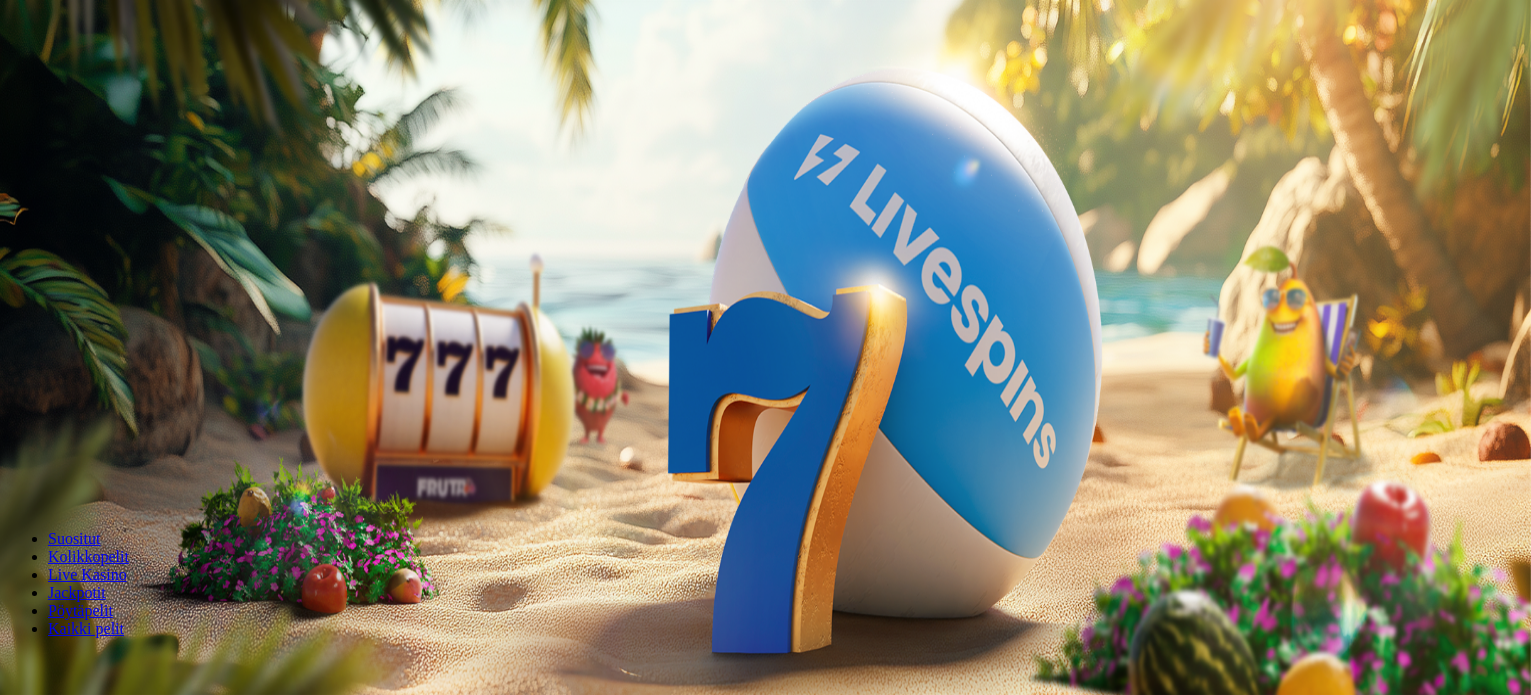 click on "Talleta ja pelaa" at bounding box center (60, 485) 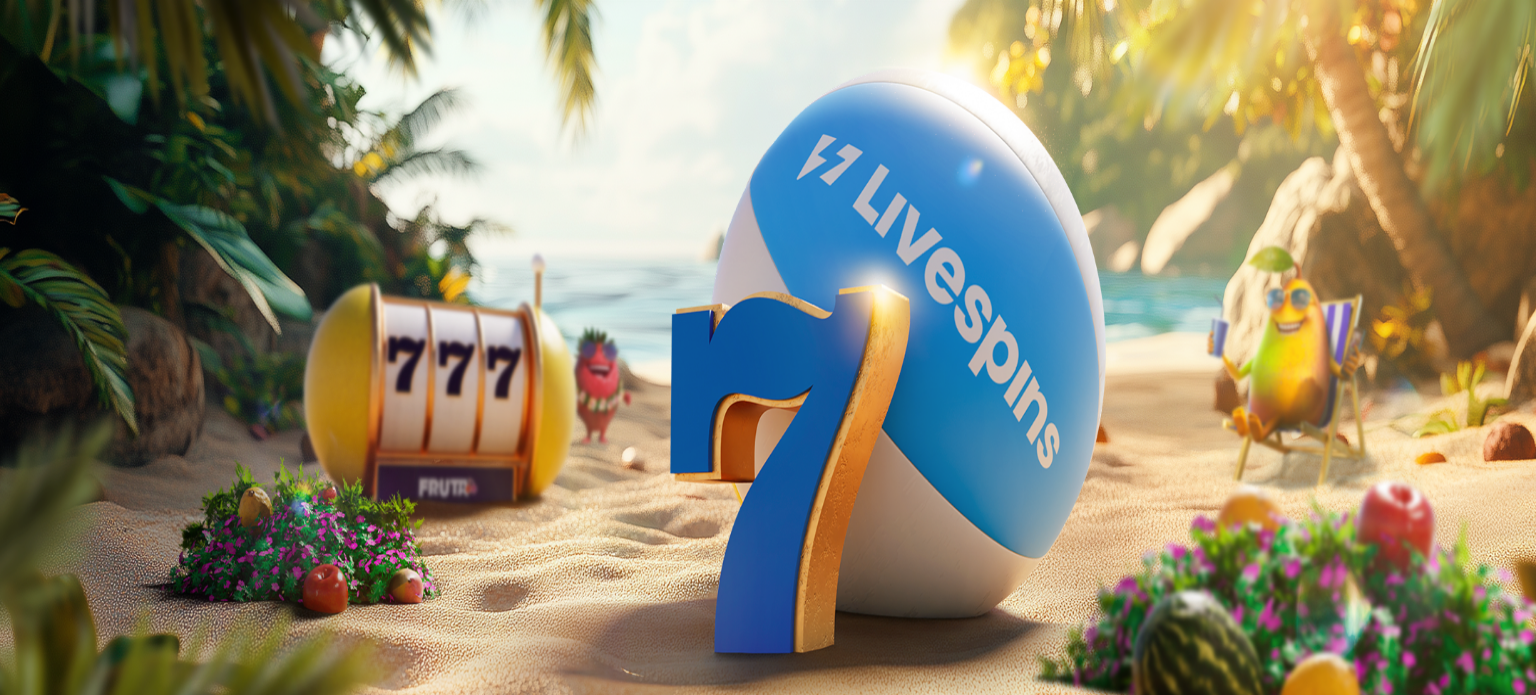 click on "Ymmärrän" at bounding box center (151, 5418) 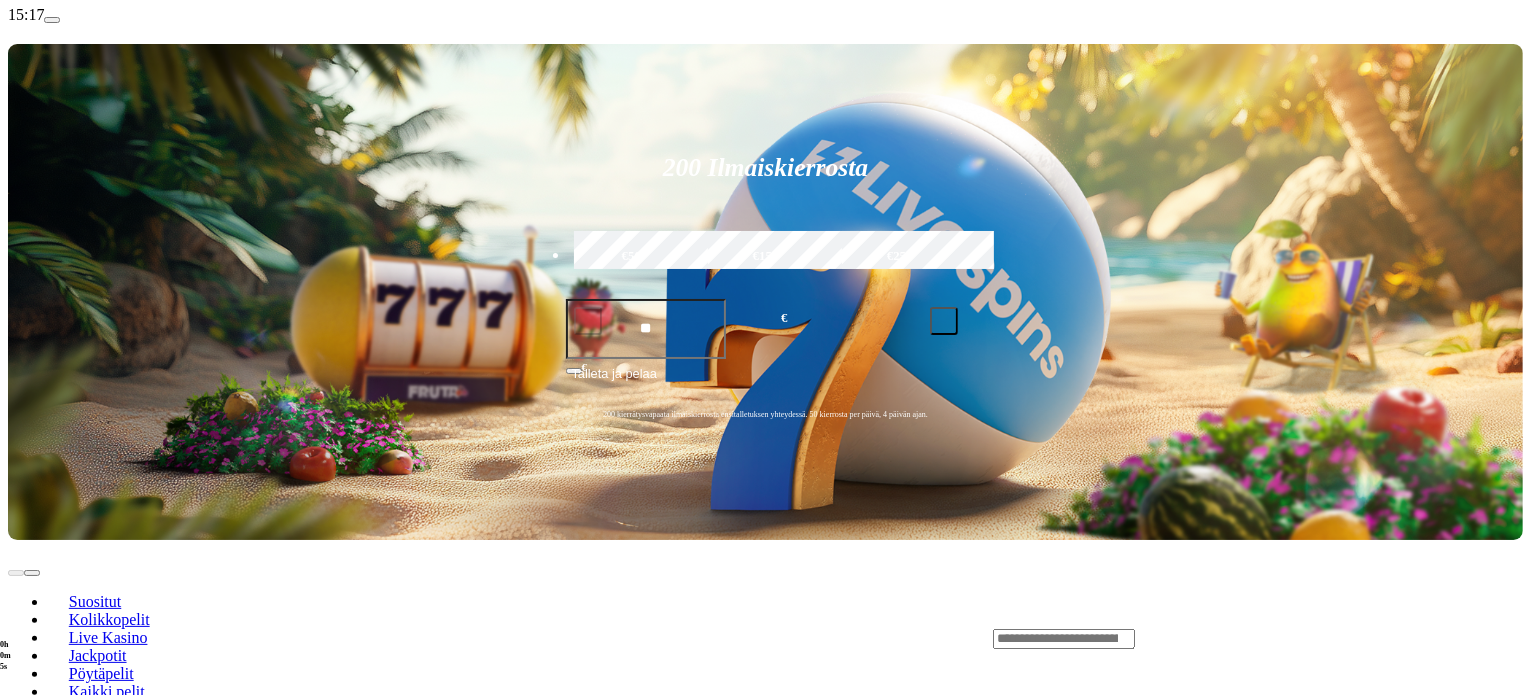 scroll, scrollTop: 409, scrollLeft: 0, axis: vertical 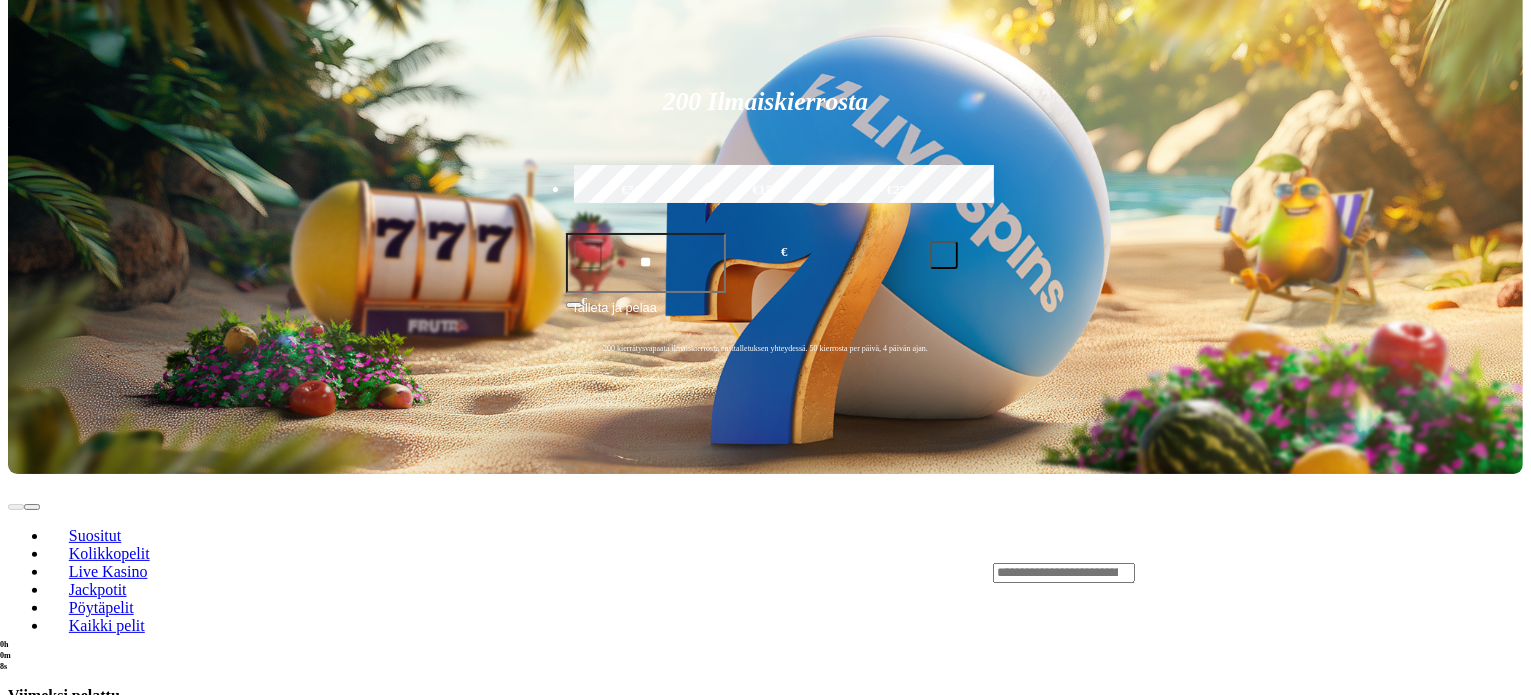 click on "Pelaa nyt" at bounding box center (77, 1268) 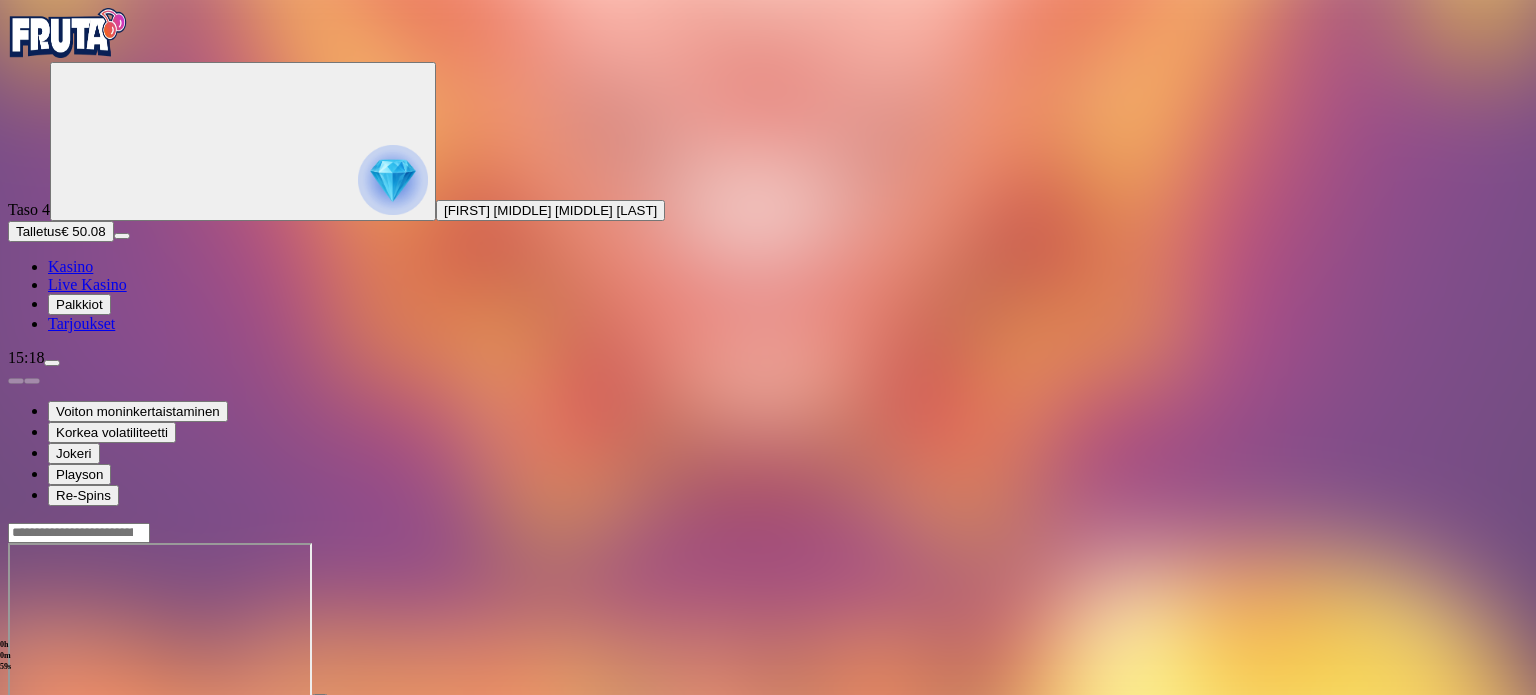 click at bounding box center (16, 715) 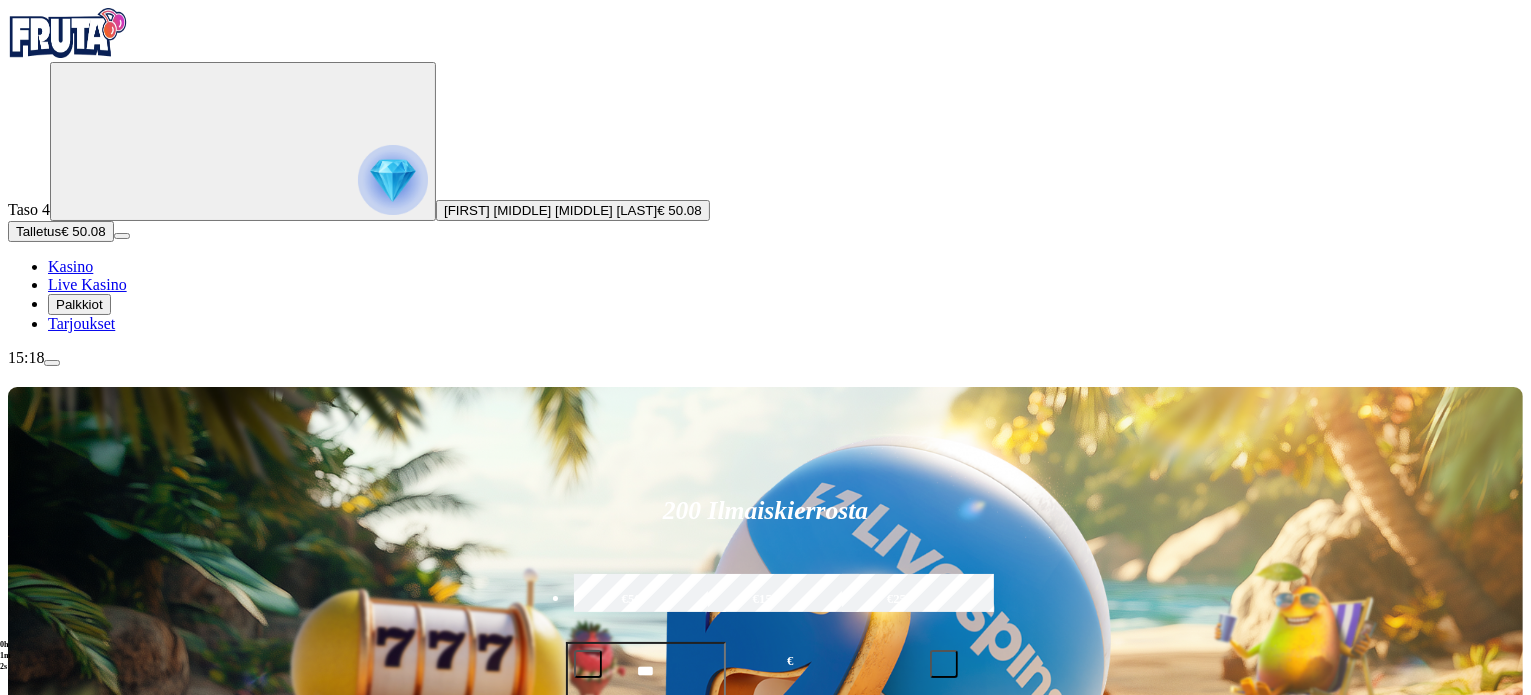 click on "Pelaa nyt" at bounding box center (77, 1295) 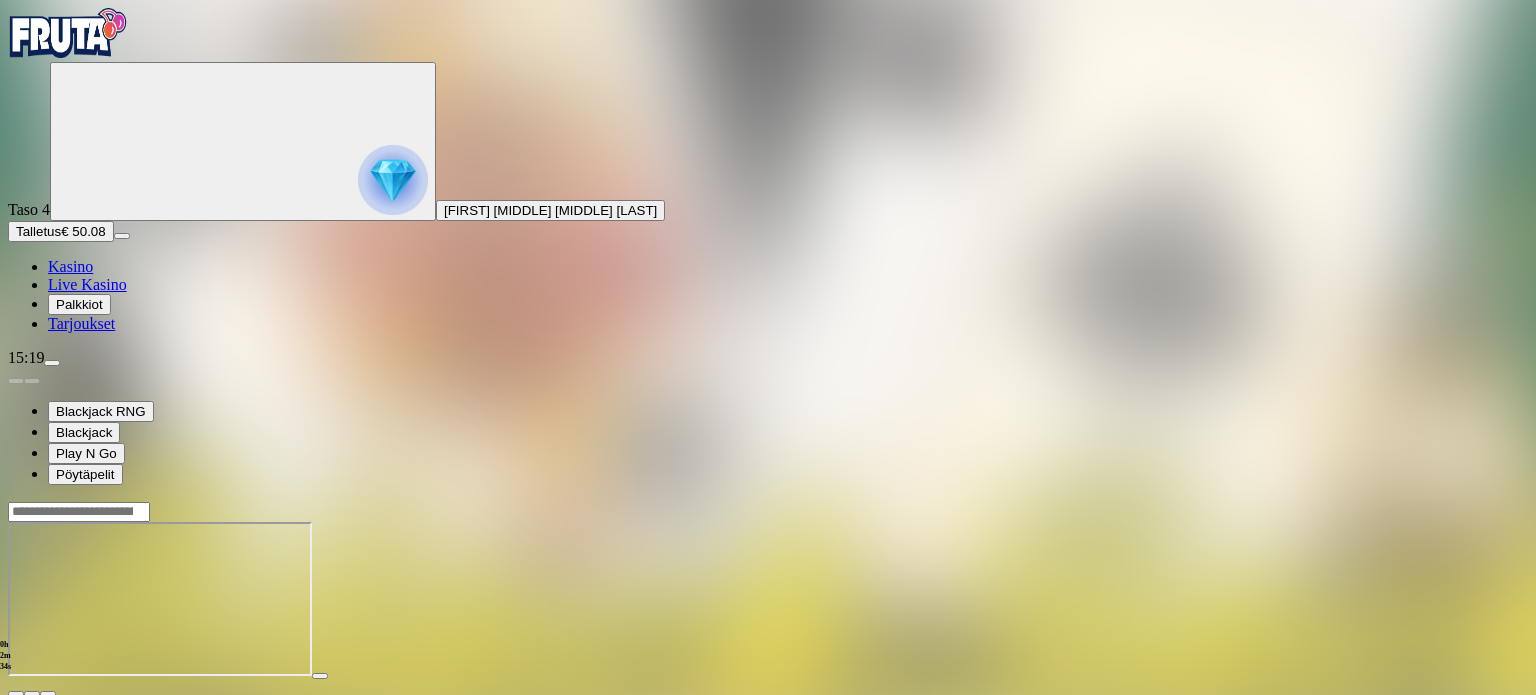 click at bounding box center [16, 694] 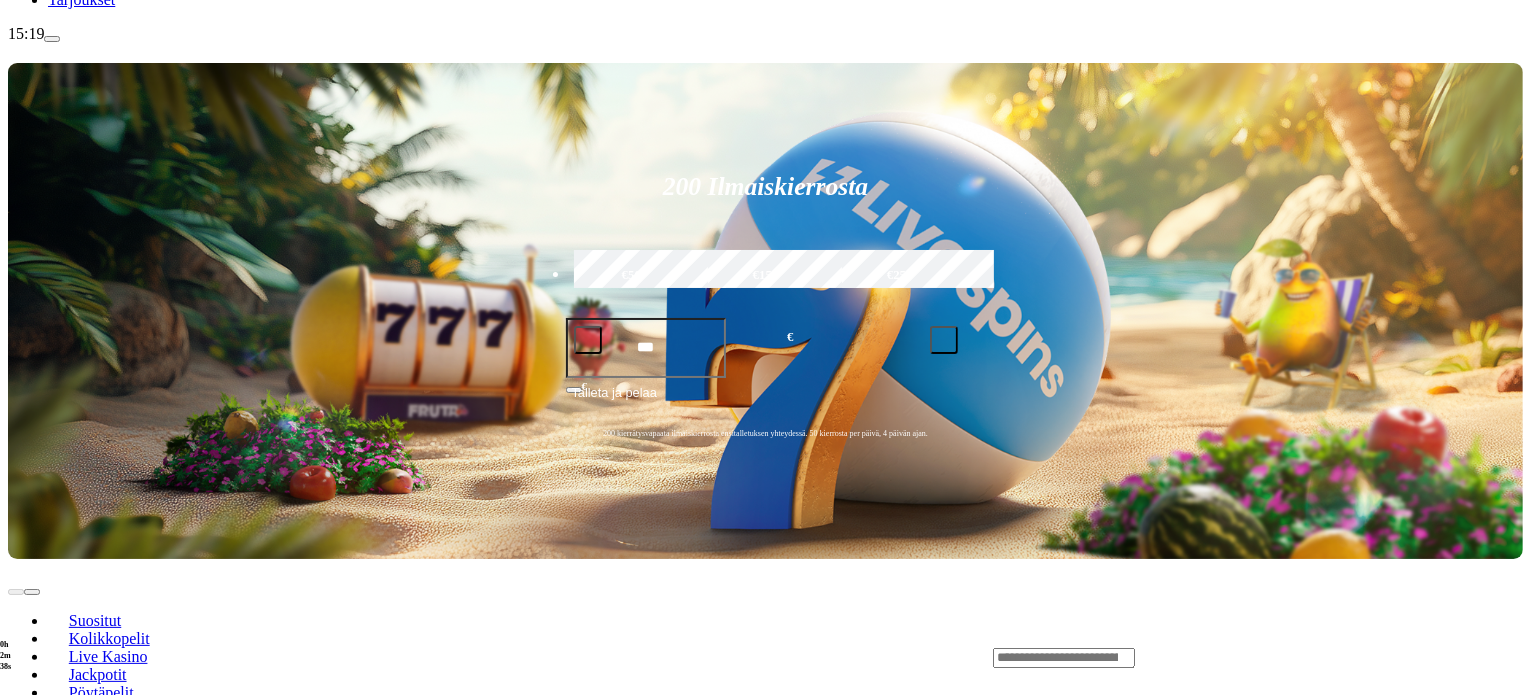 scroll, scrollTop: 328, scrollLeft: 0, axis: vertical 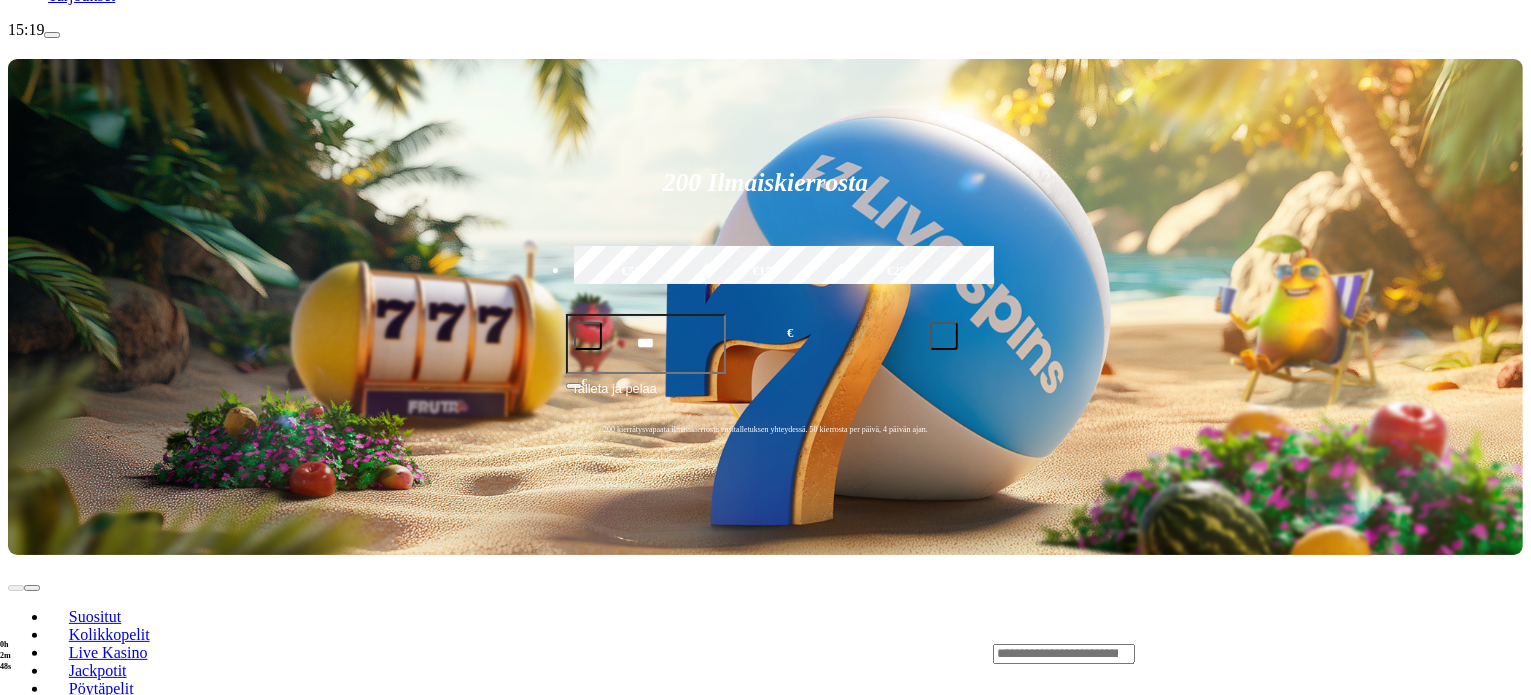 click on "Pelaa nyt" at bounding box center (77, 1062) 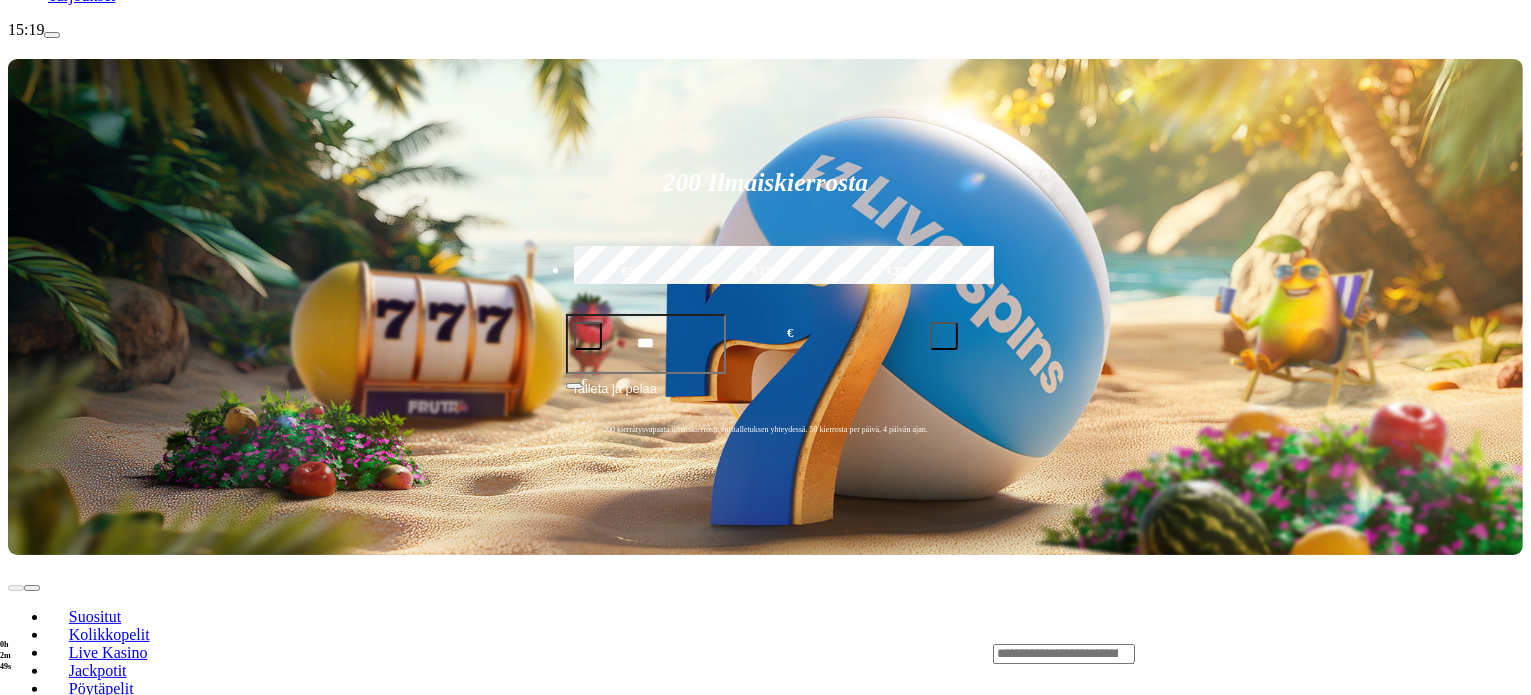 scroll, scrollTop: 0, scrollLeft: 0, axis: both 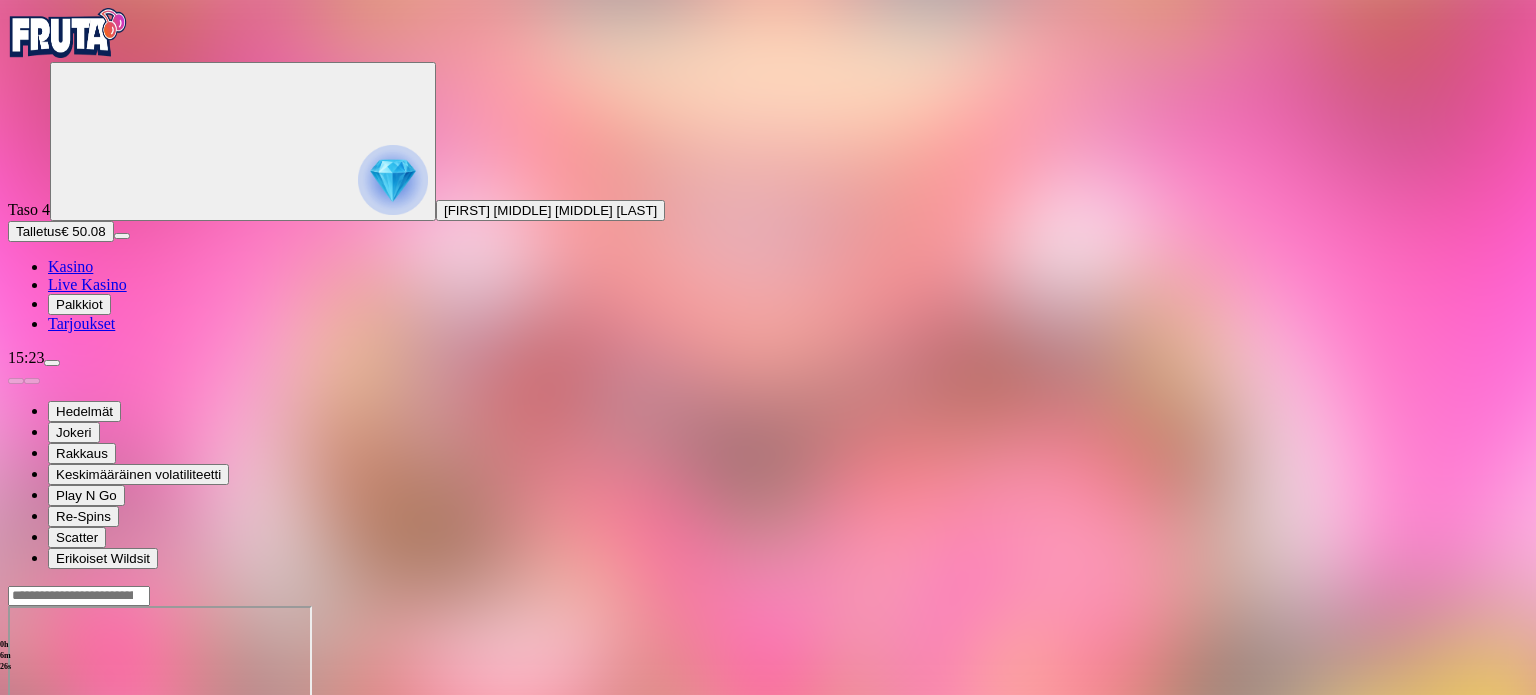 click at bounding box center [16, 778] 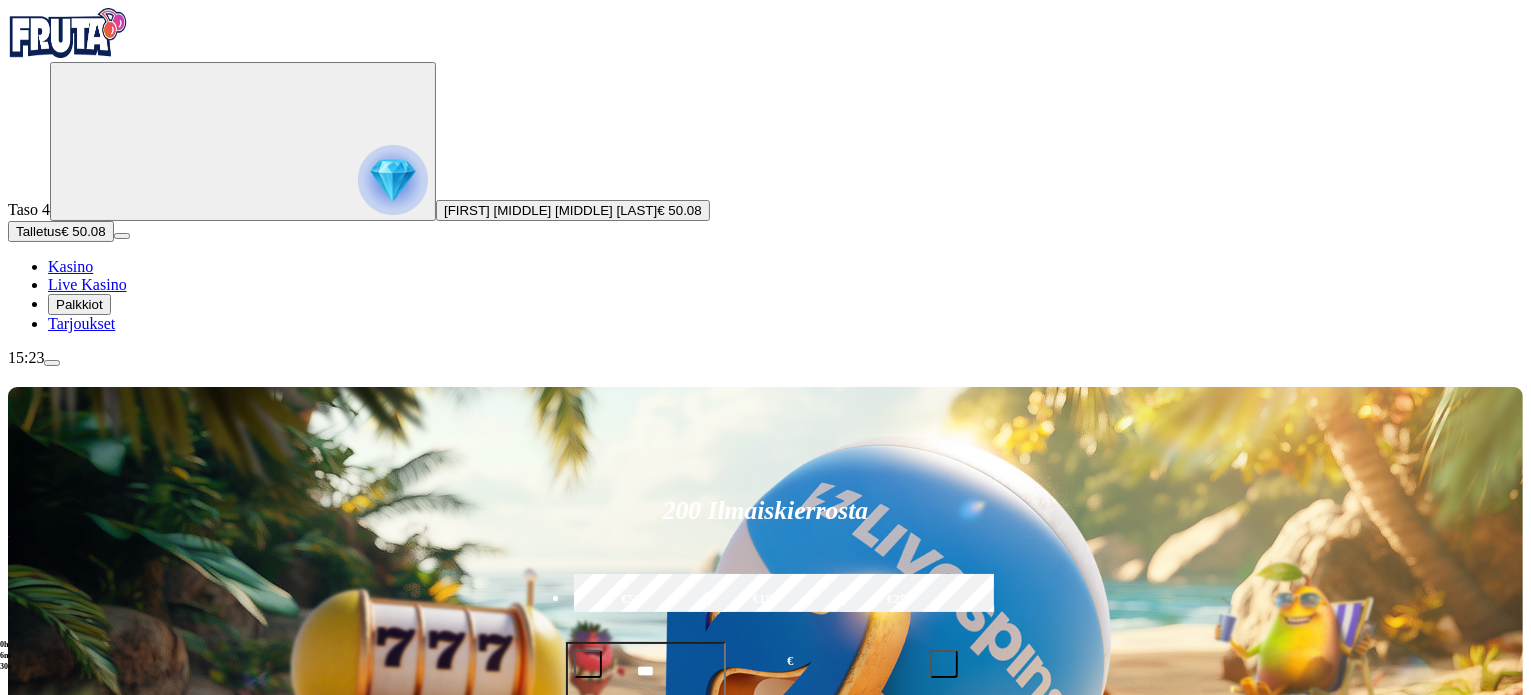 click at bounding box center (1064, 982) 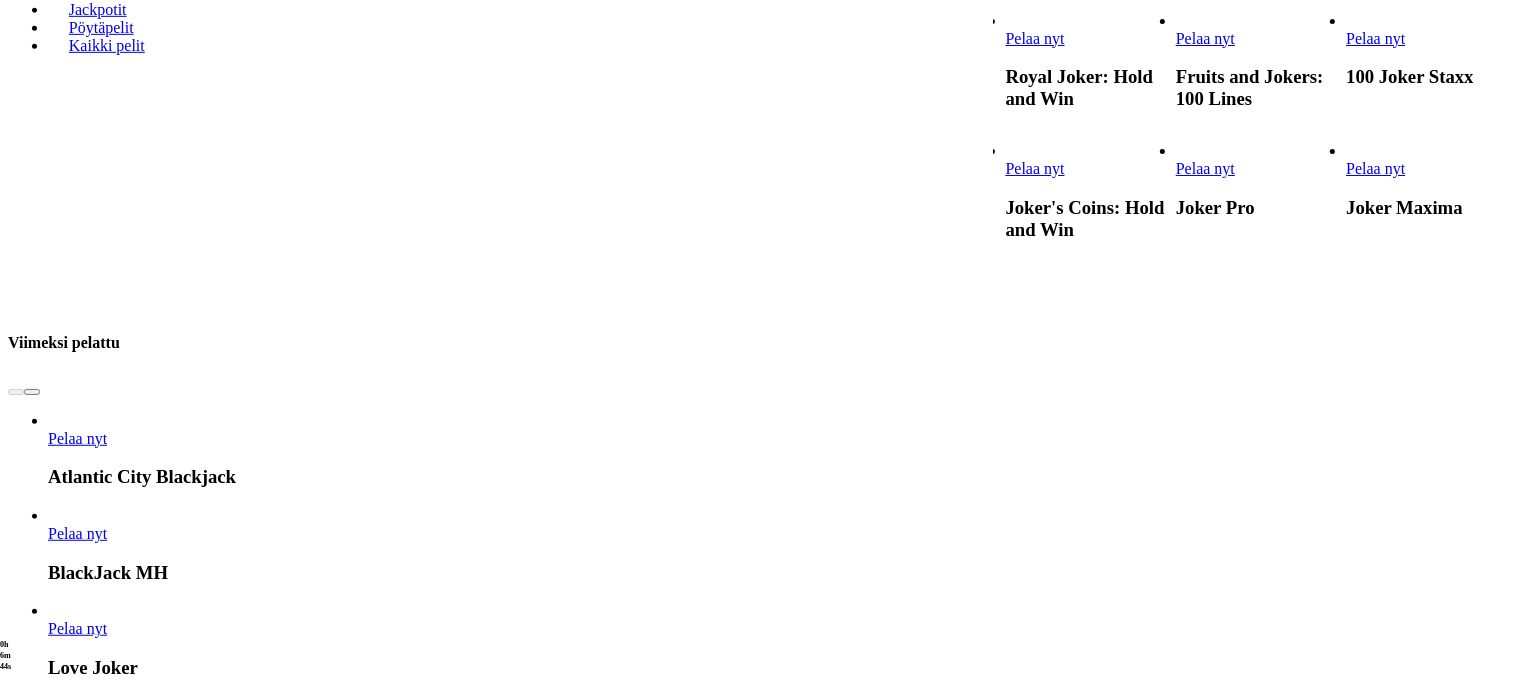 scroll, scrollTop: 1824, scrollLeft: 0, axis: vertical 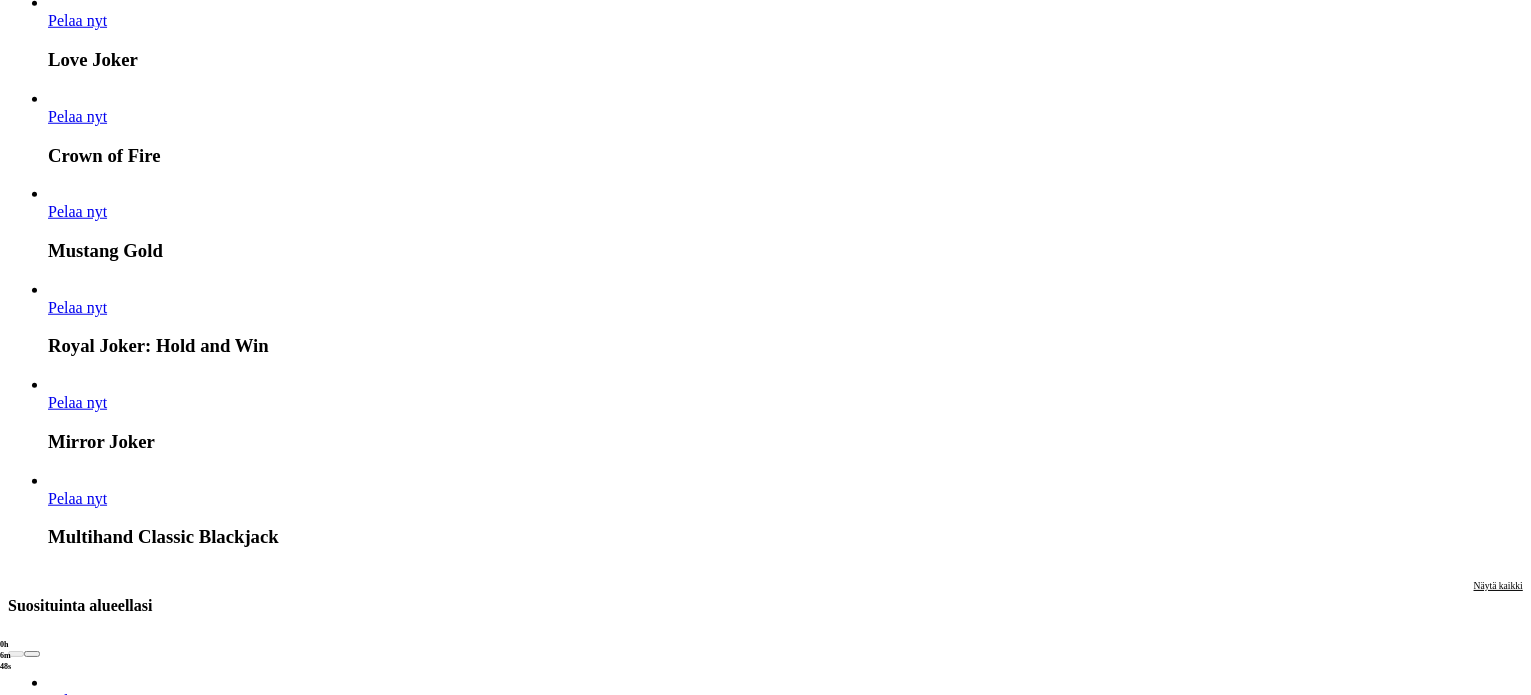 click at bounding box center [765, 347] 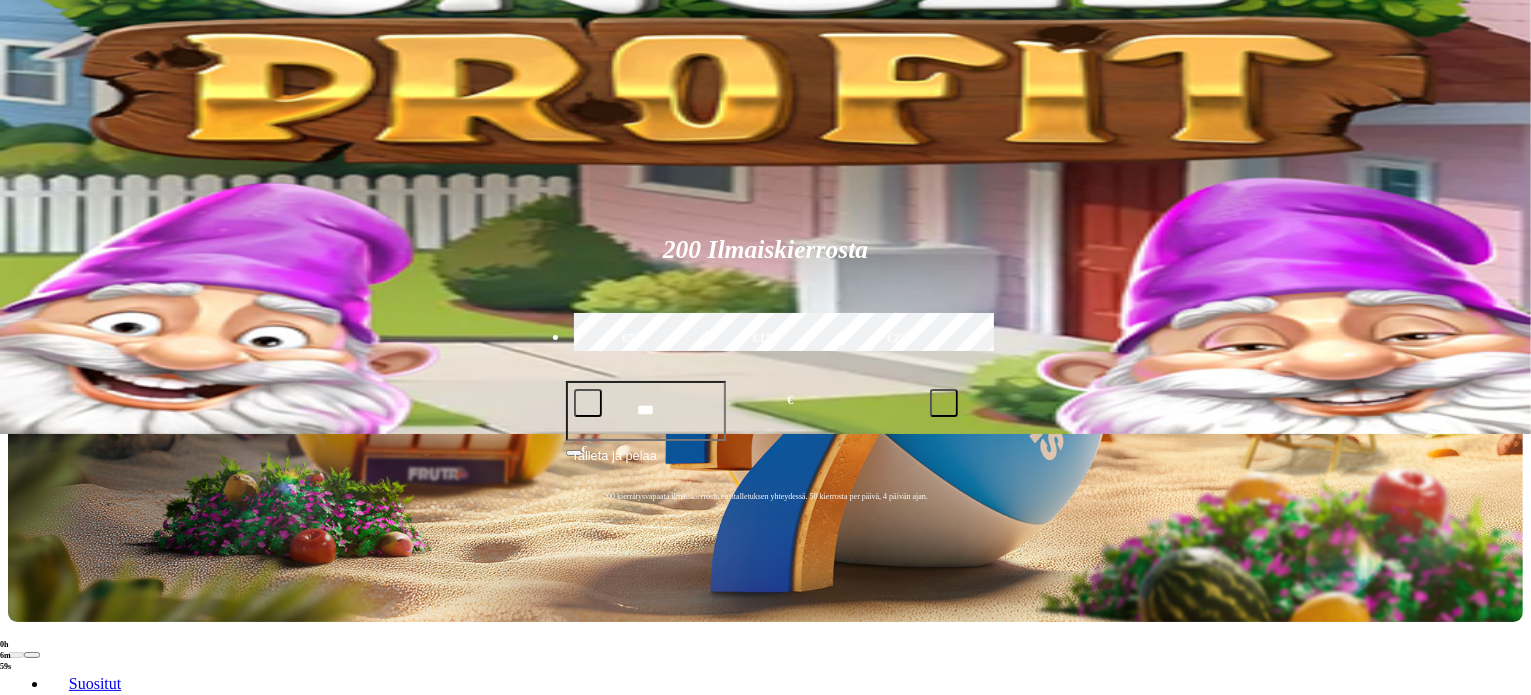scroll, scrollTop: 288, scrollLeft: 0, axis: vertical 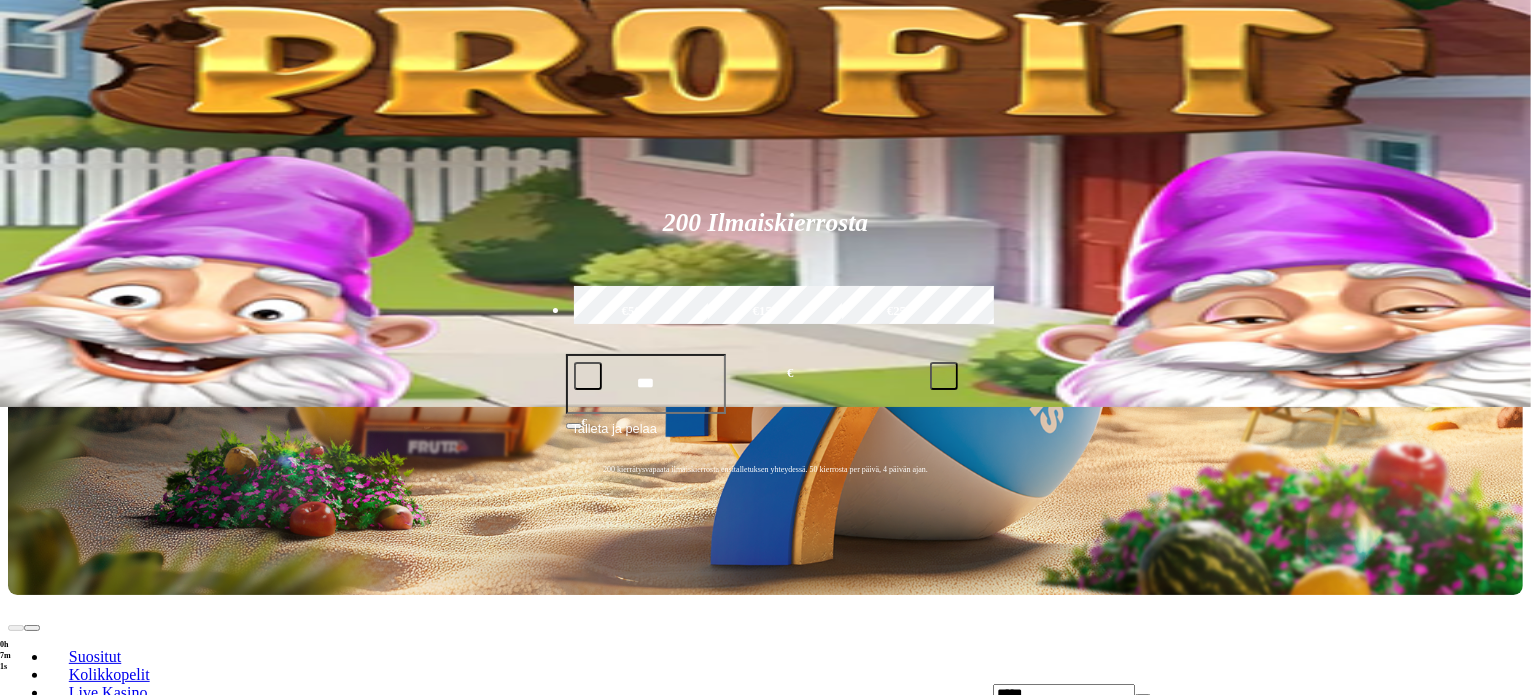 click on "*****" at bounding box center (1064, 694) 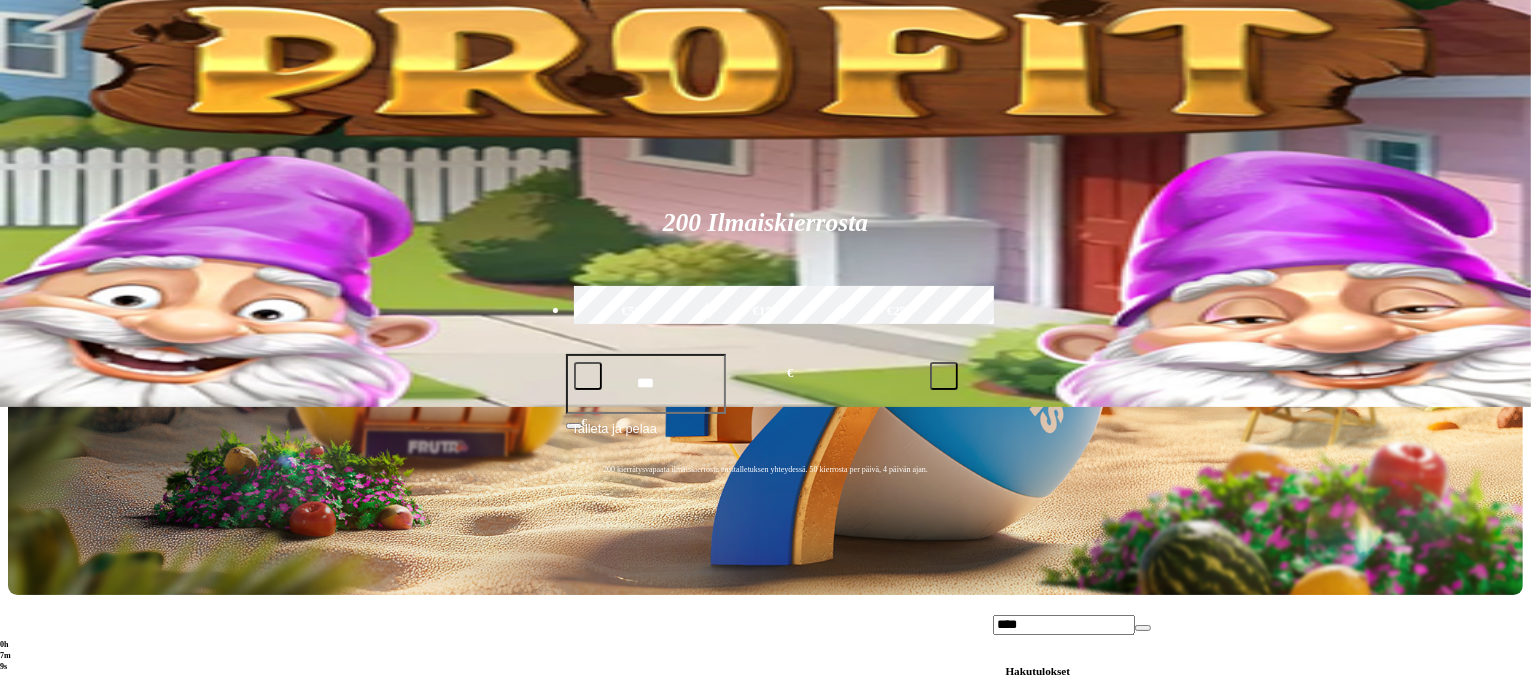 type on "****" 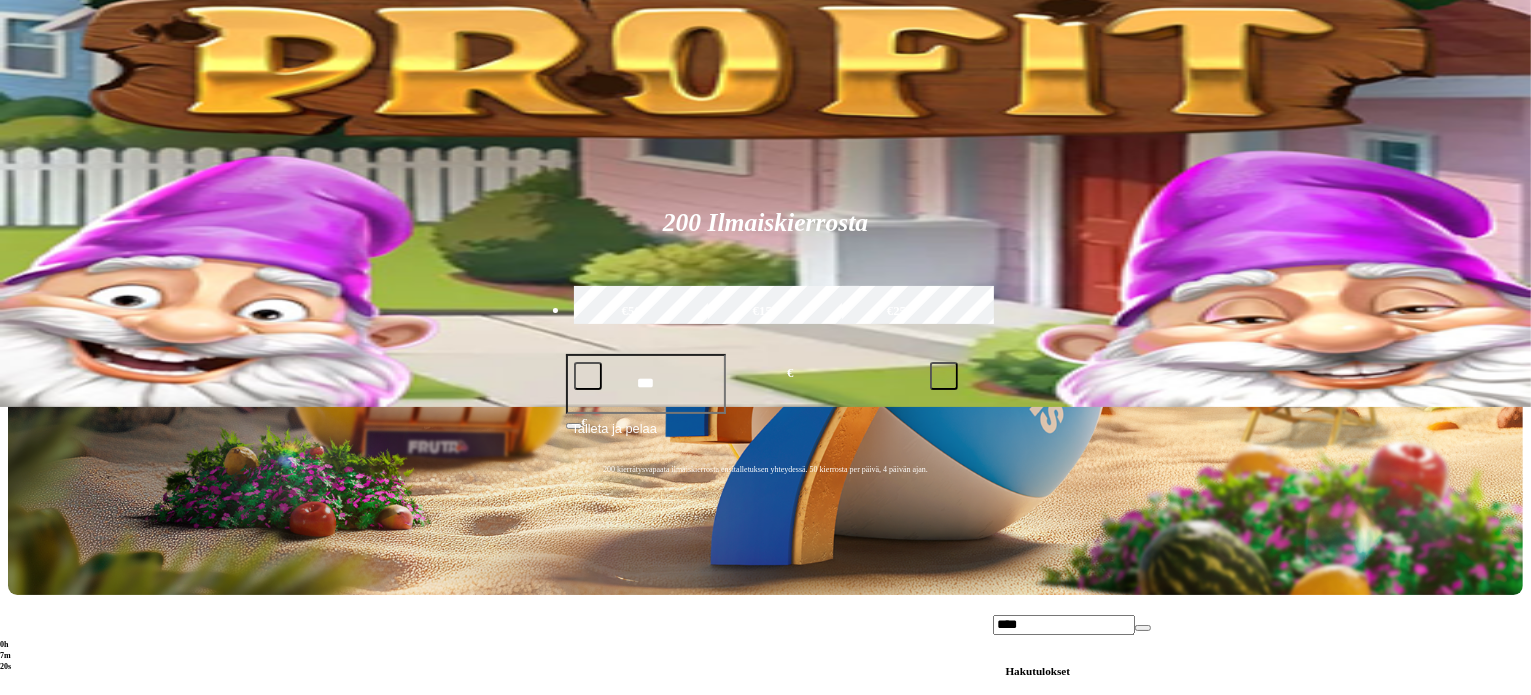 click on "Pelaa nyt" at bounding box center [1035, 731] 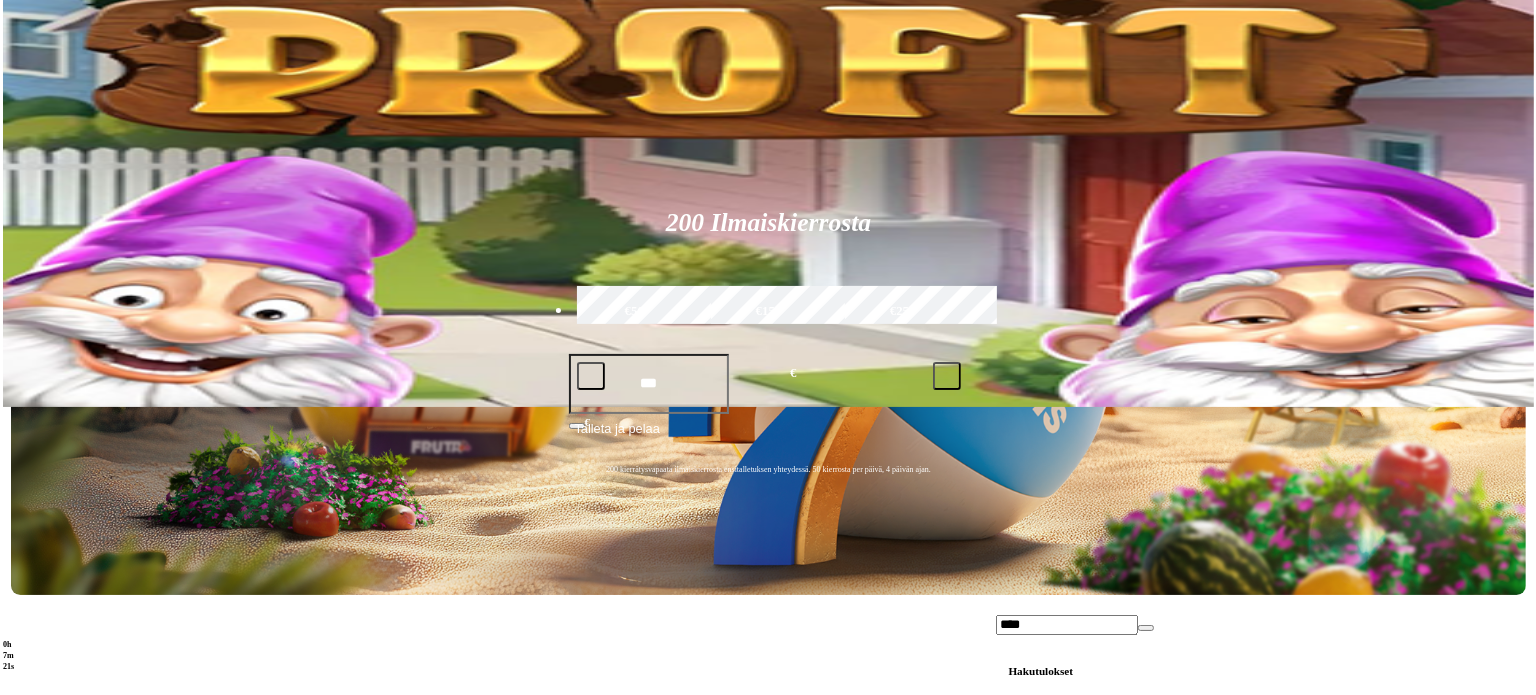scroll, scrollTop: 0, scrollLeft: 0, axis: both 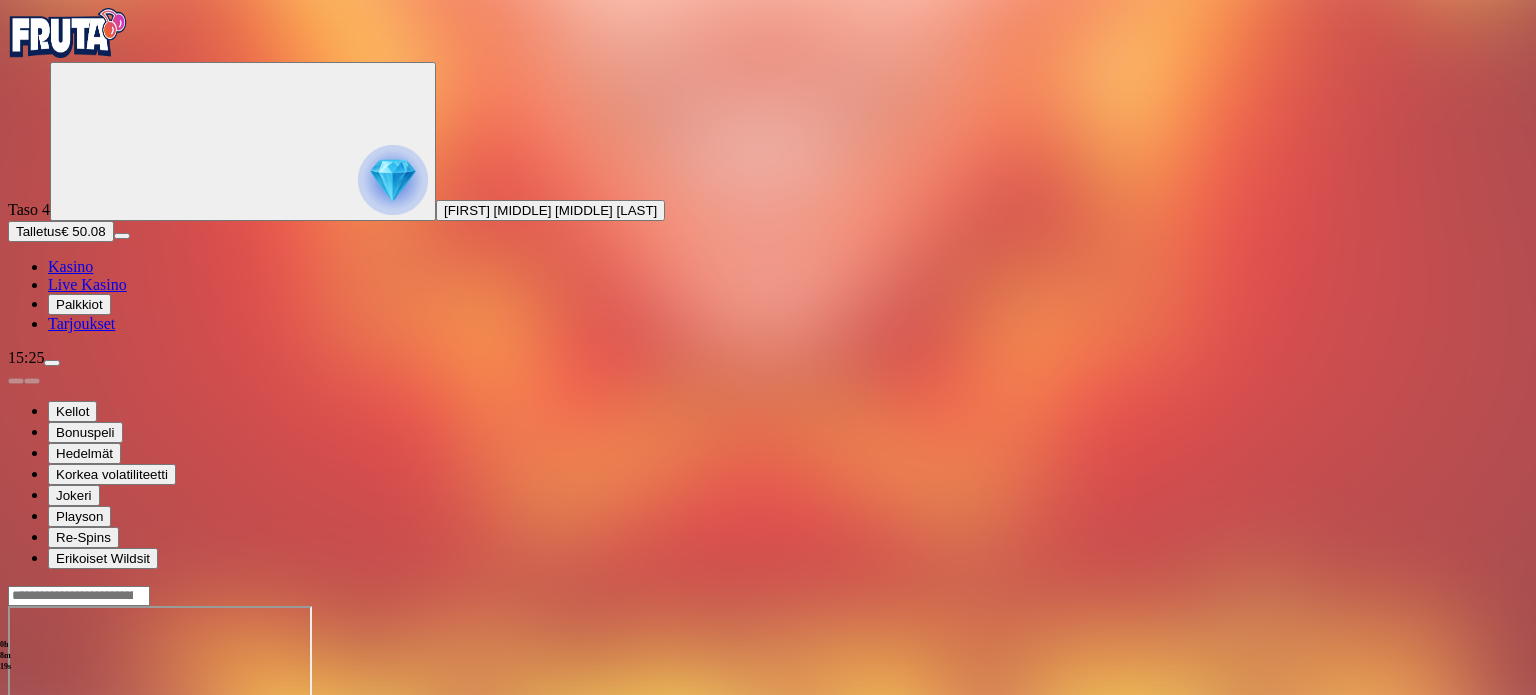 click at bounding box center (16, 778) 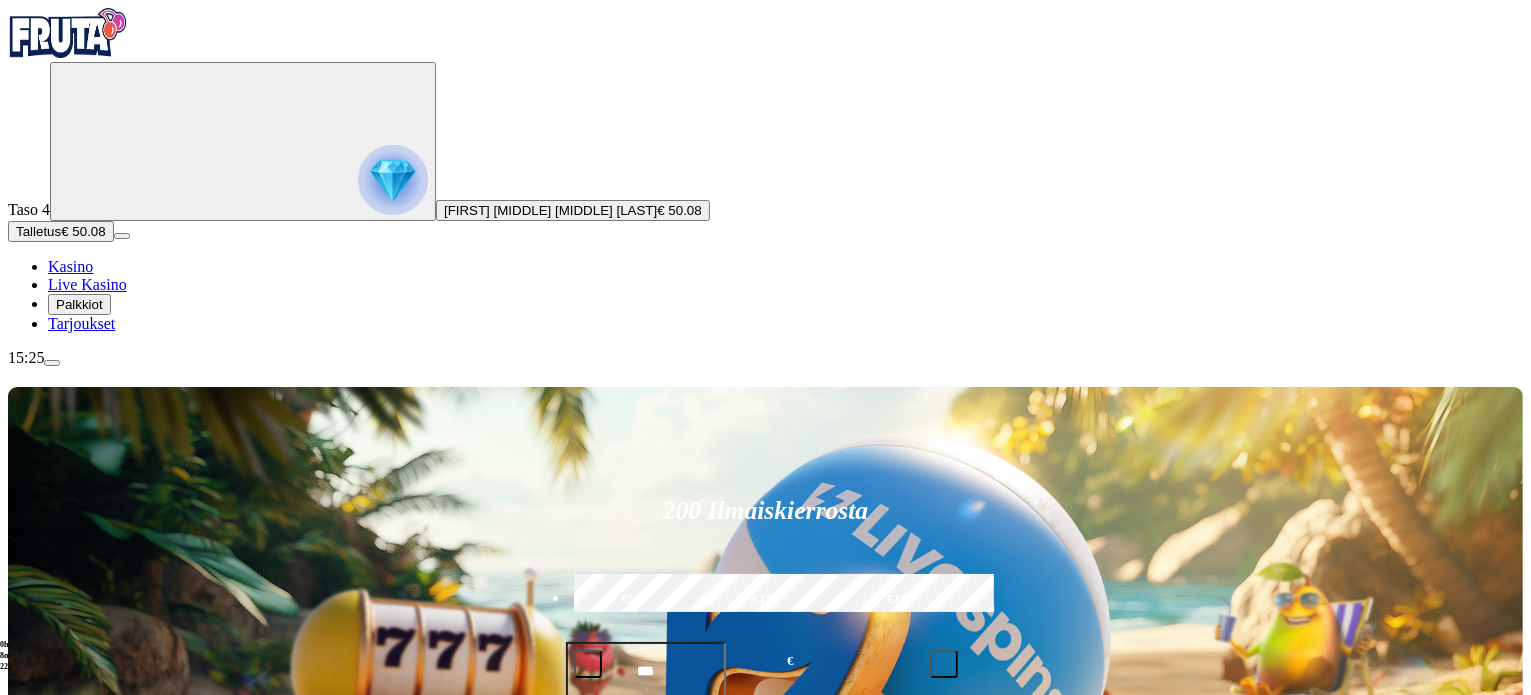 click at bounding box center [1064, 982] 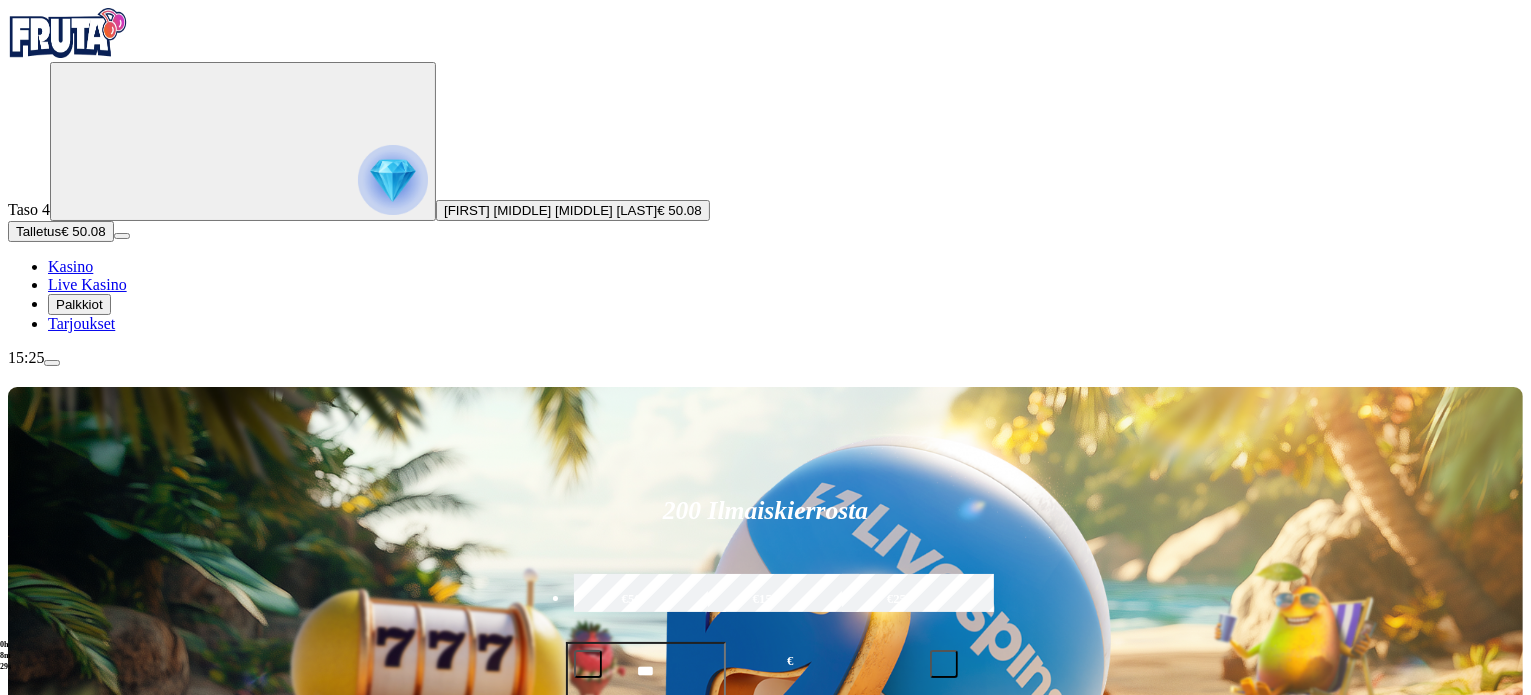 type on "********" 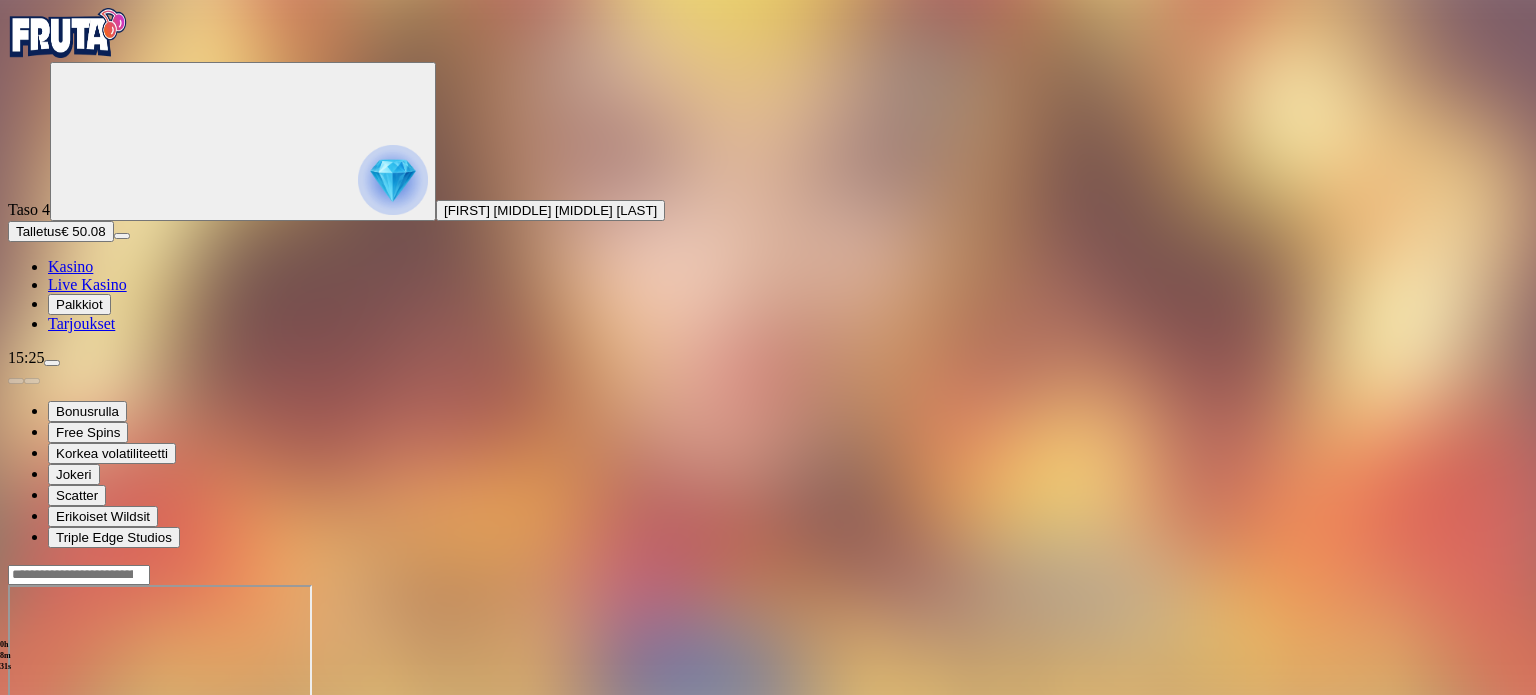 click at bounding box center (768, 664) 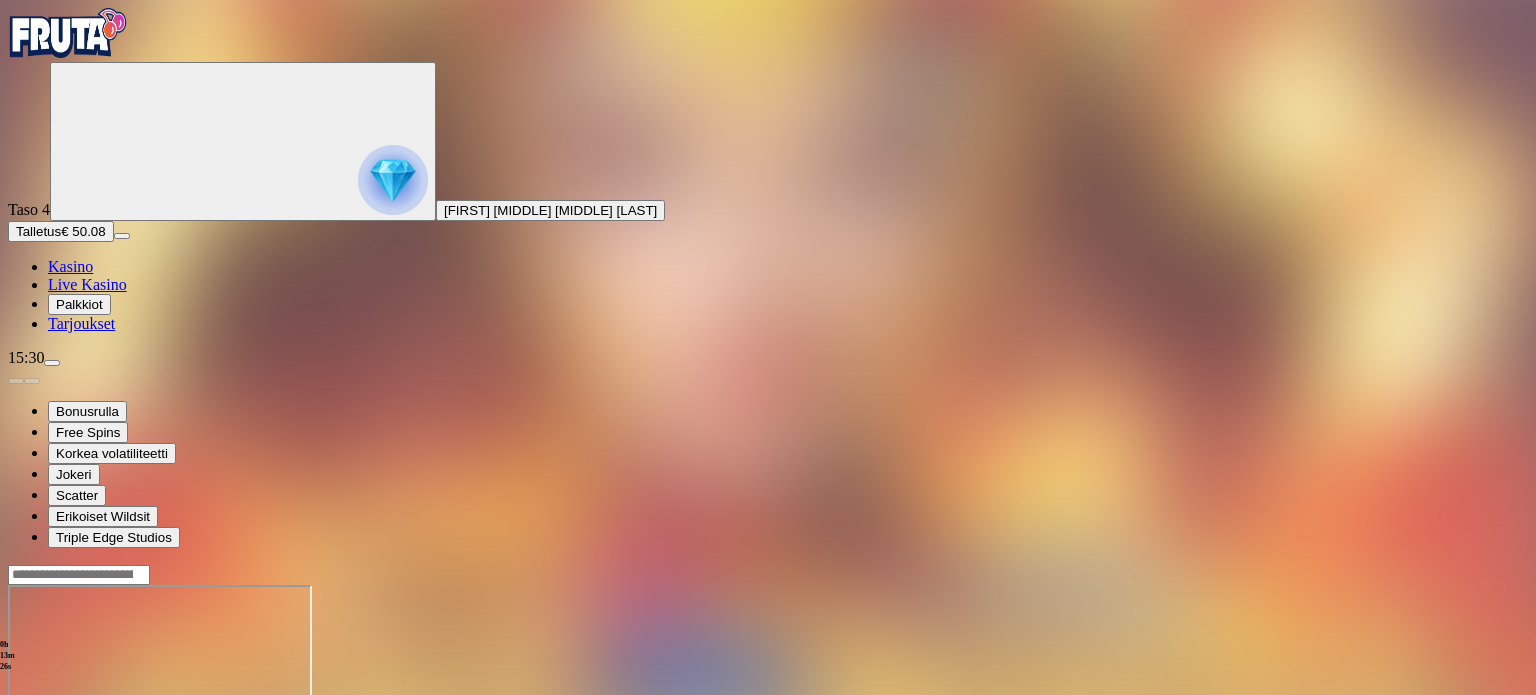click at bounding box center (16, 757) 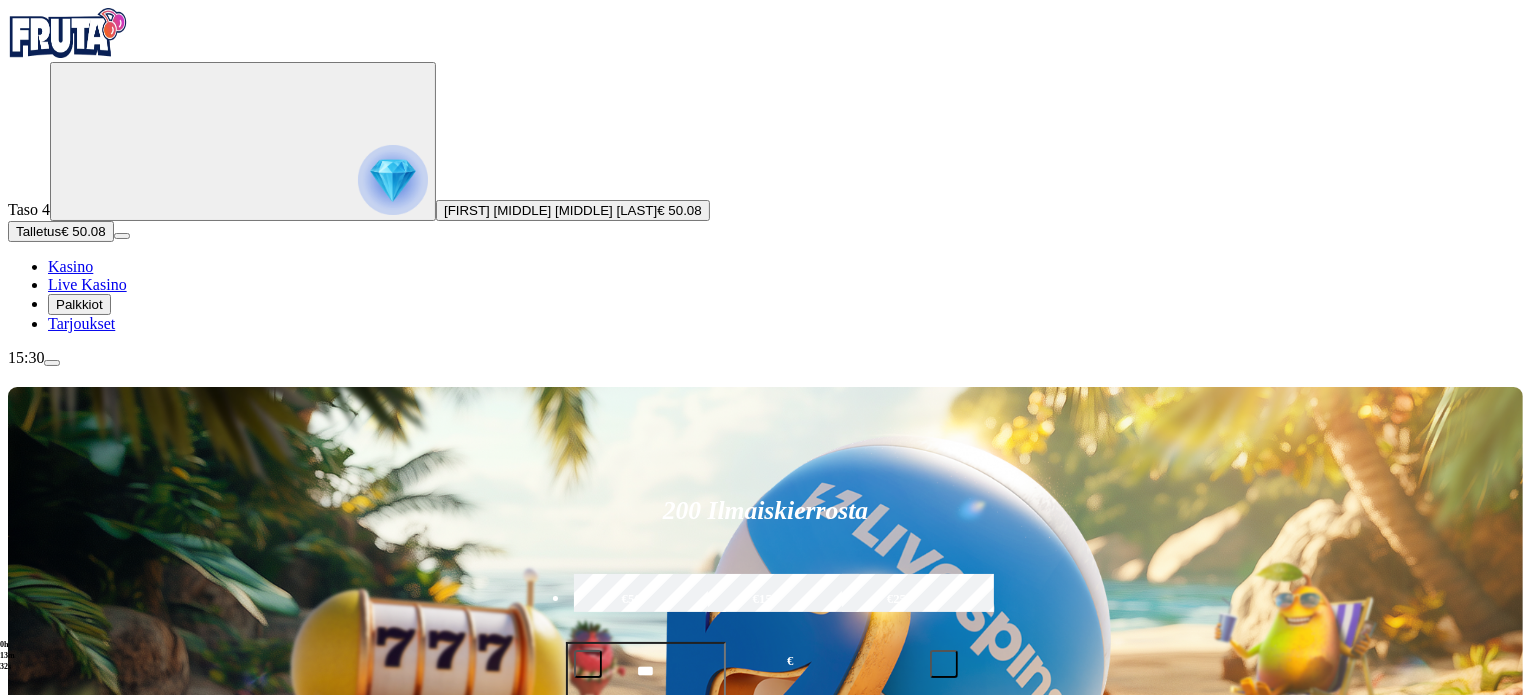 click on "Pelaa nyt" at bounding box center (77, 1199) 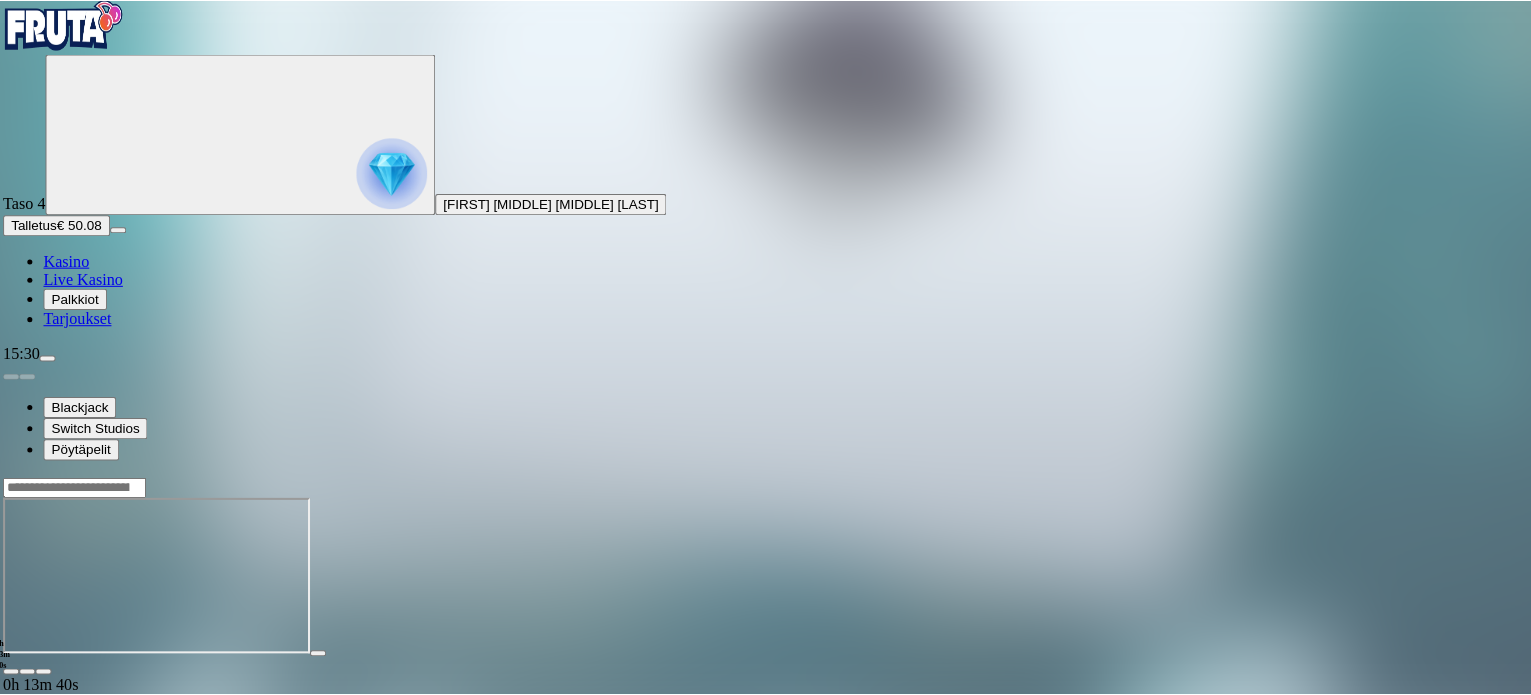 scroll, scrollTop: 0, scrollLeft: 0, axis: both 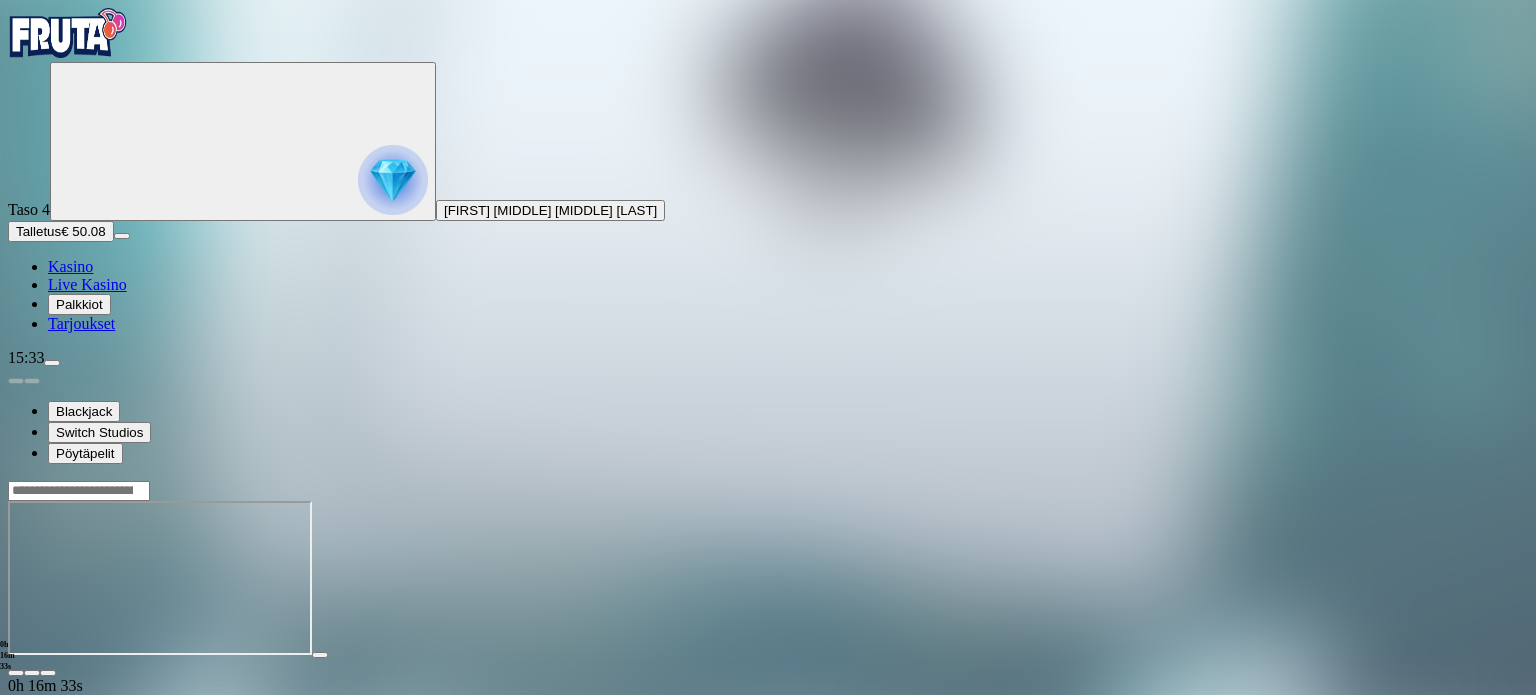 click at bounding box center [16, 673] 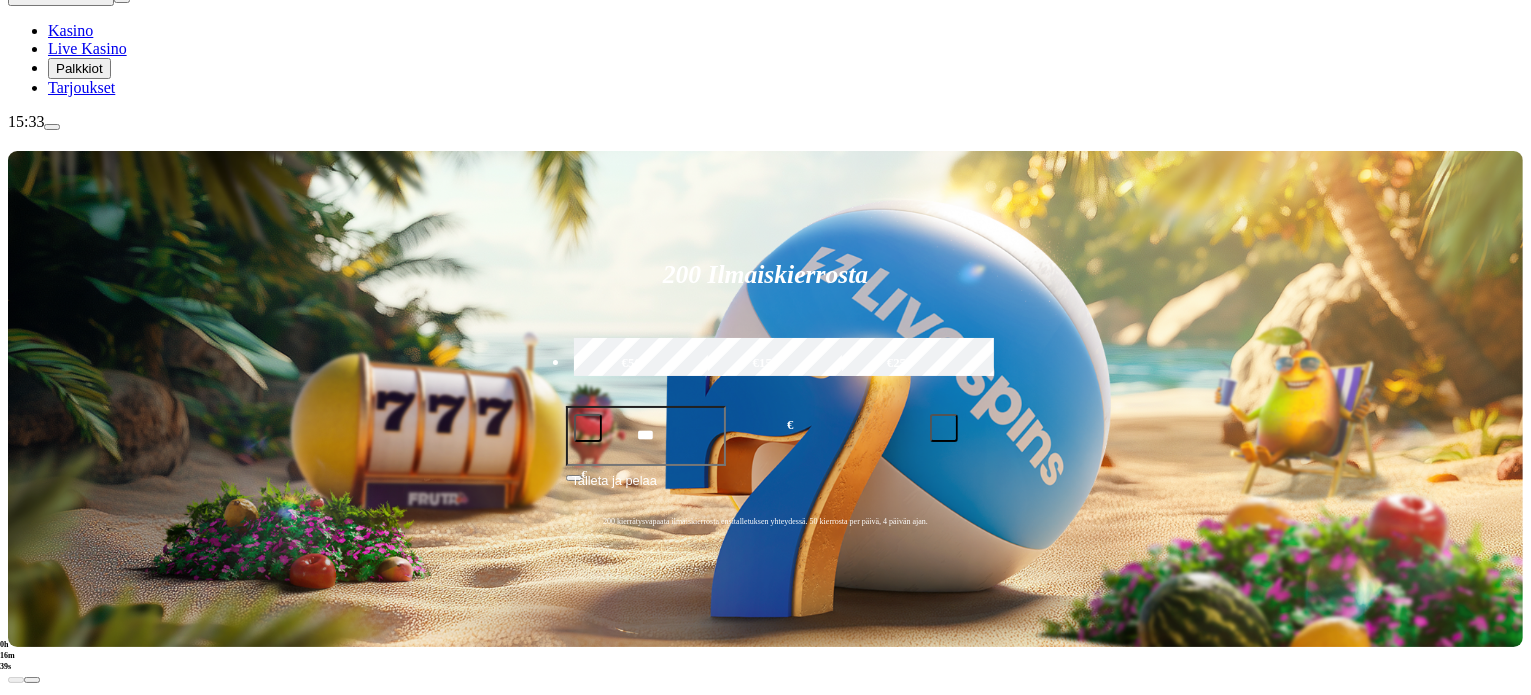scroll, scrollTop: 236, scrollLeft: 0, axis: vertical 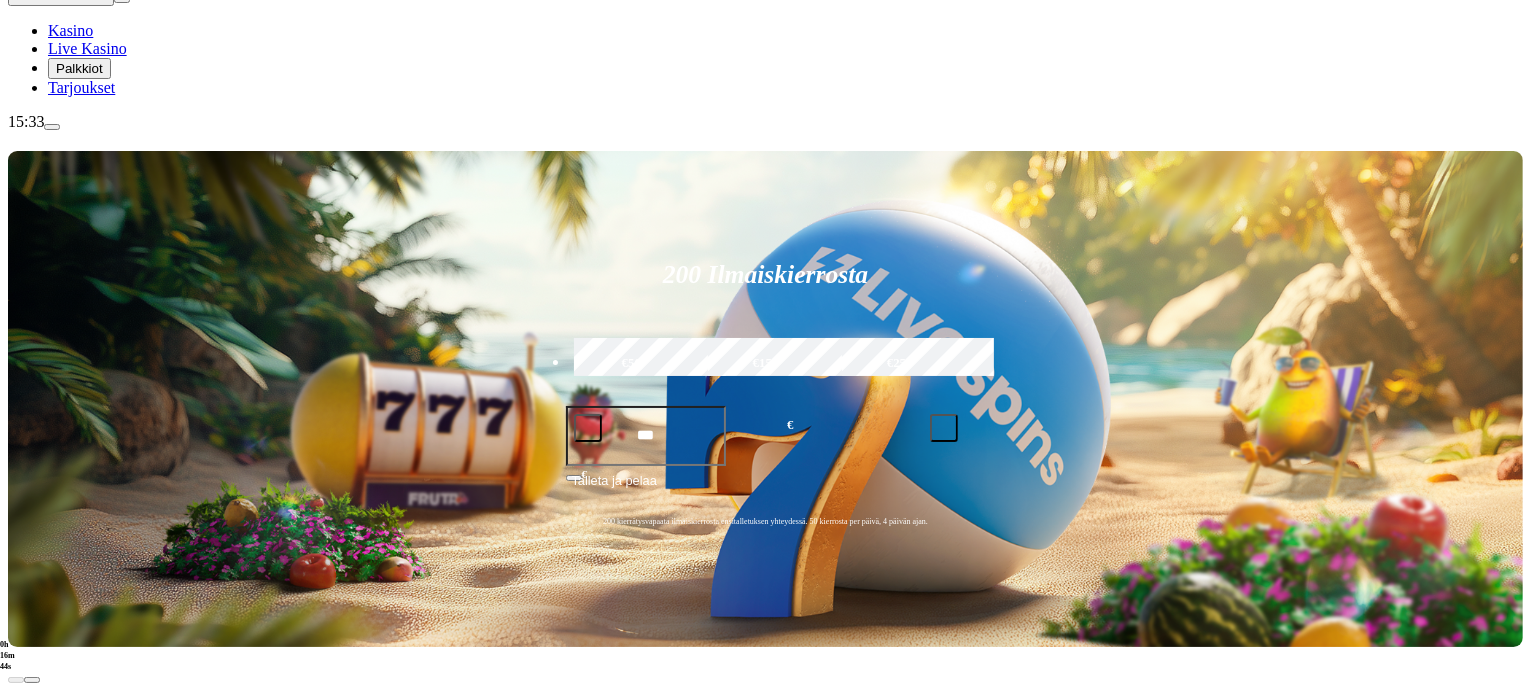 click at bounding box center (32, 917) 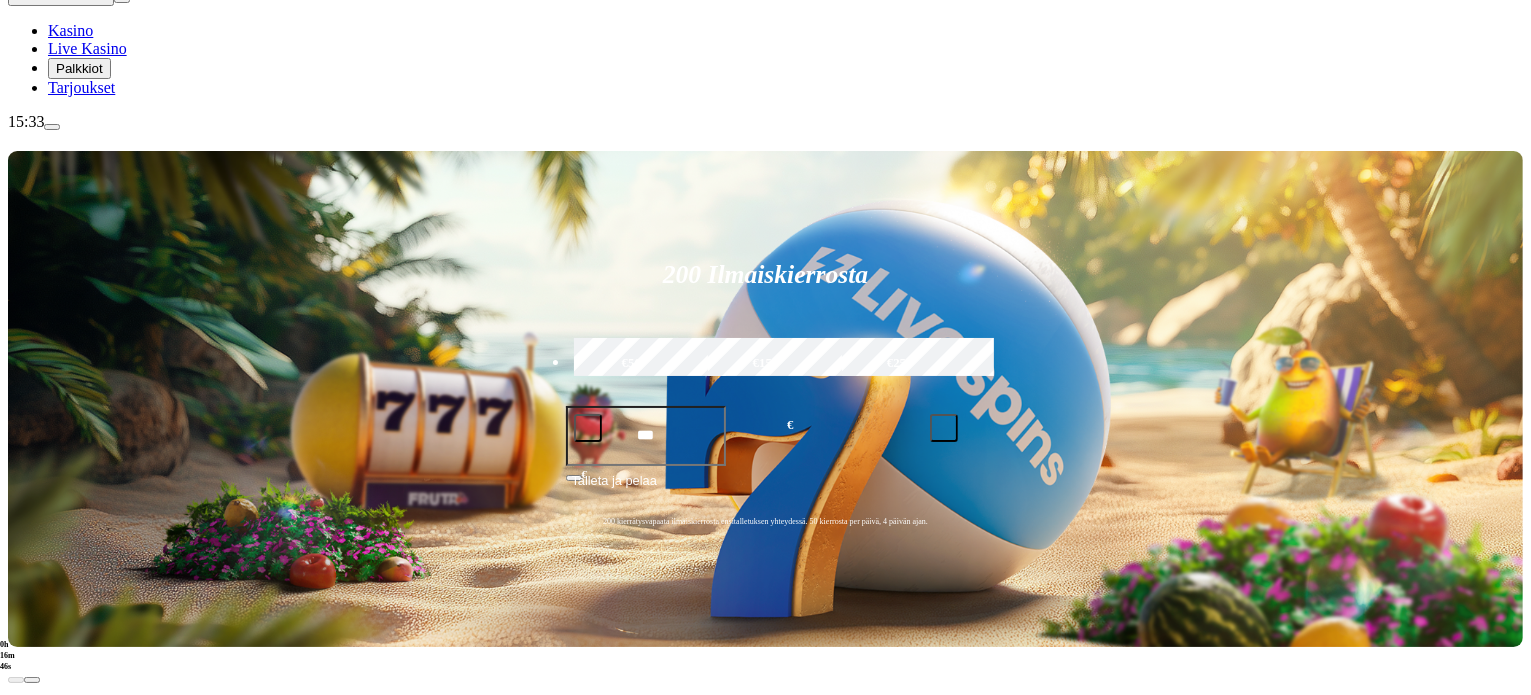 click on "Pelaa nyt" at bounding box center [-704, 1631] 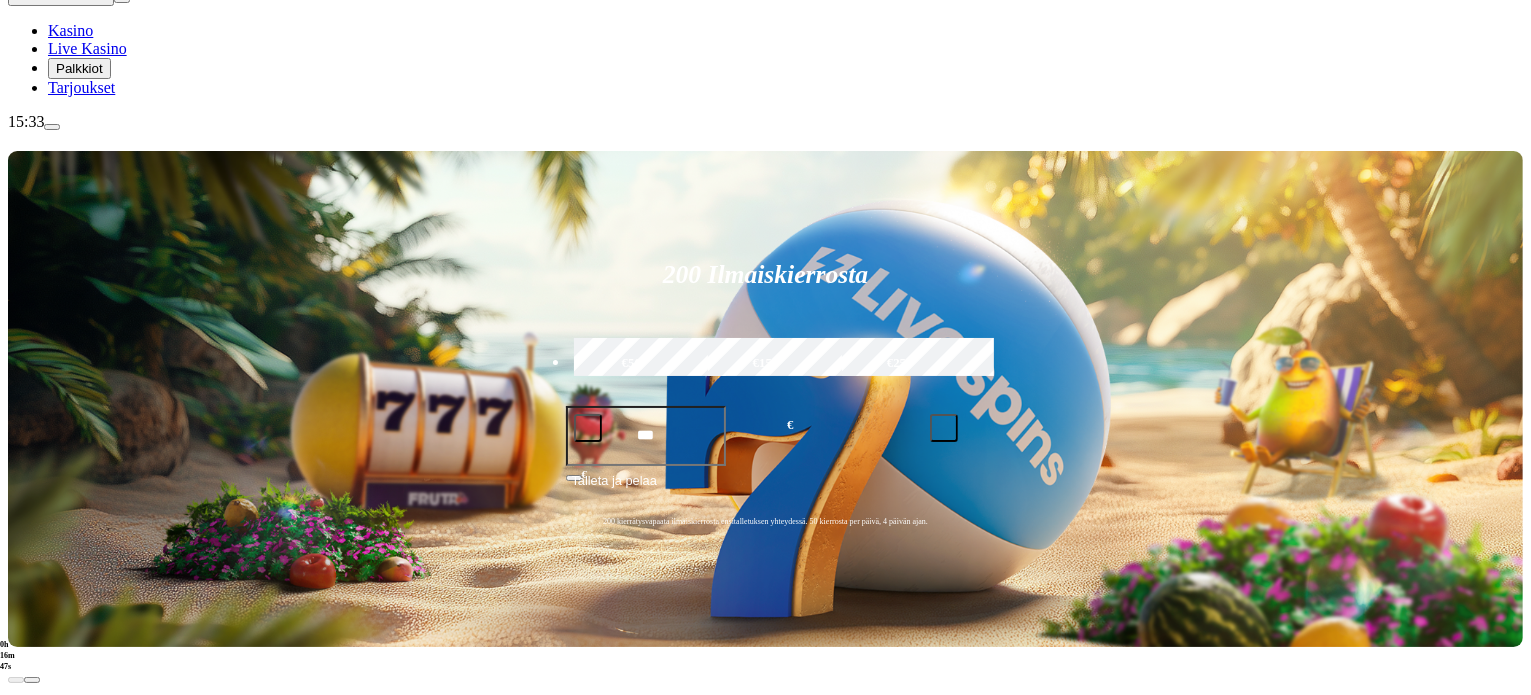 scroll, scrollTop: 0, scrollLeft: 0, axis: both 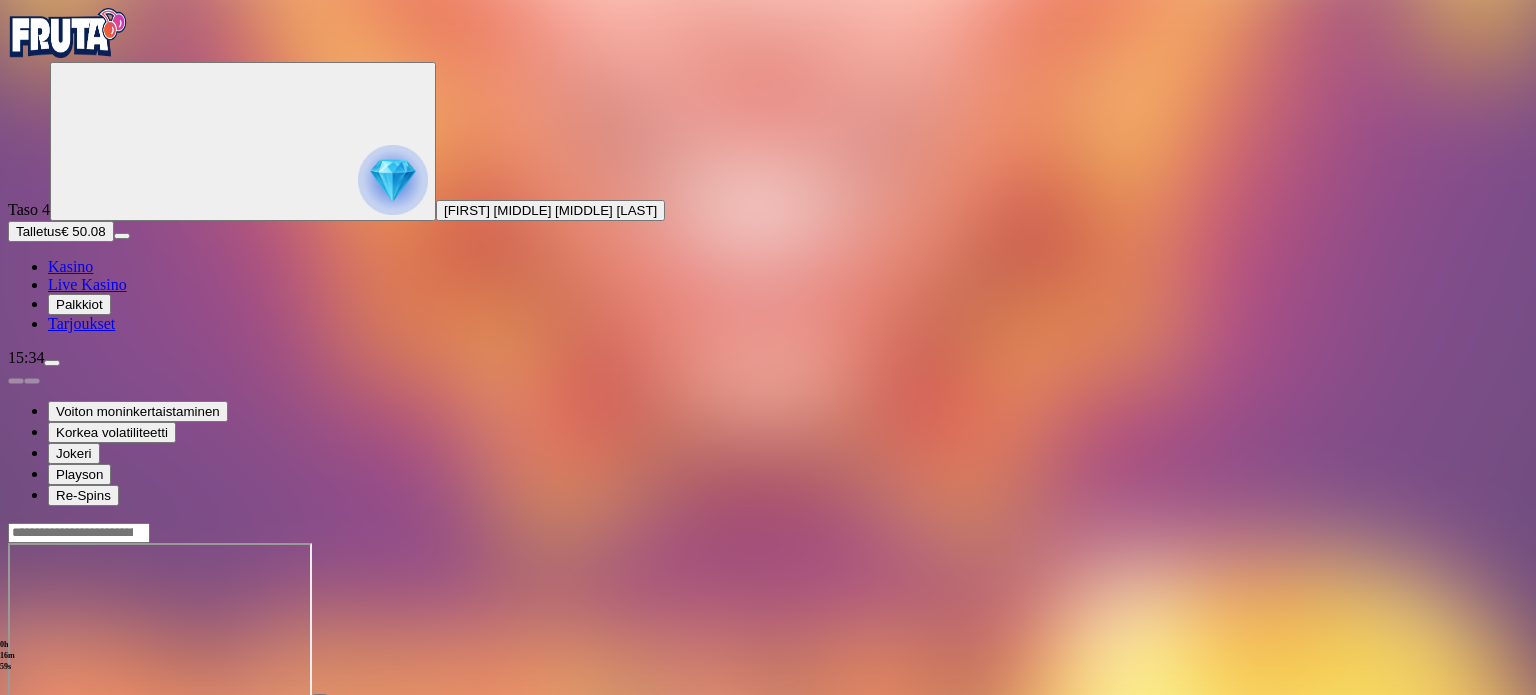 click at bounding box center (16, 715) 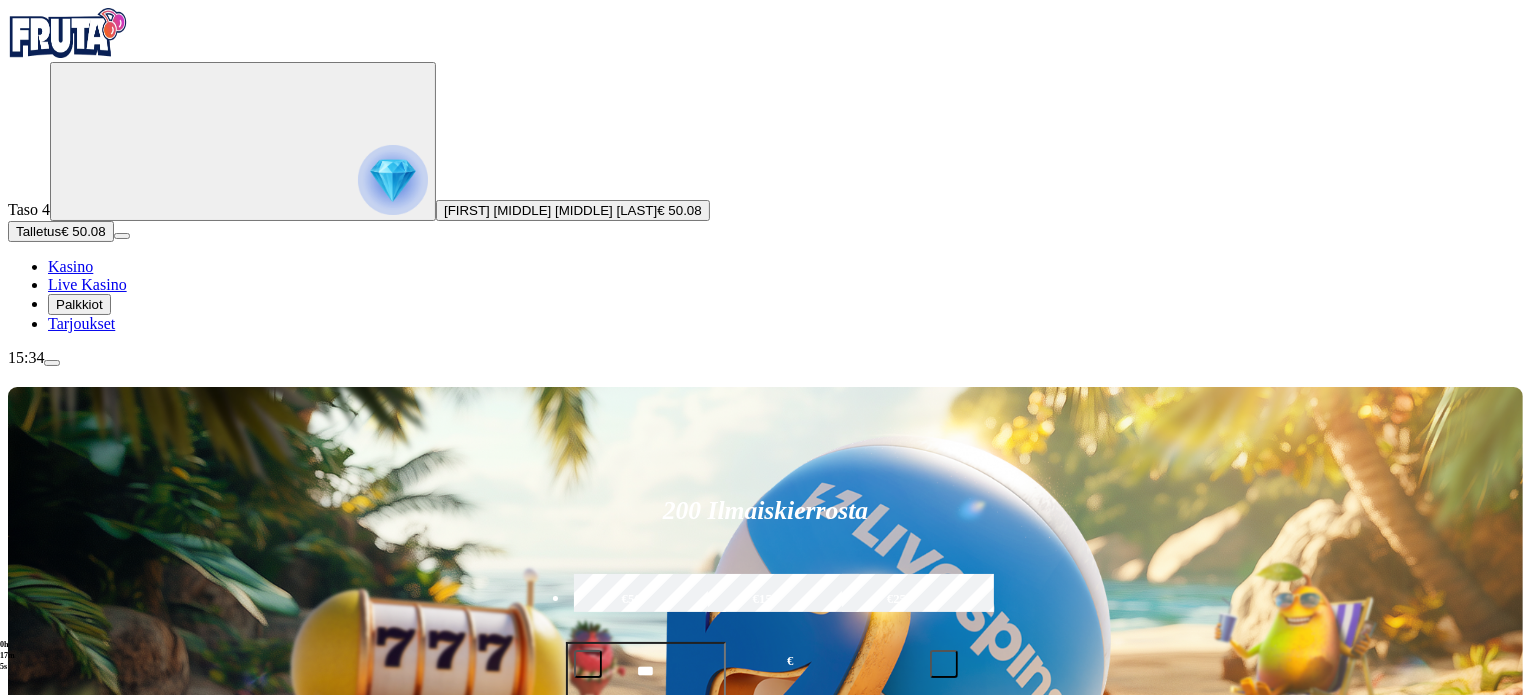 click at bounding box center (32, 1153) 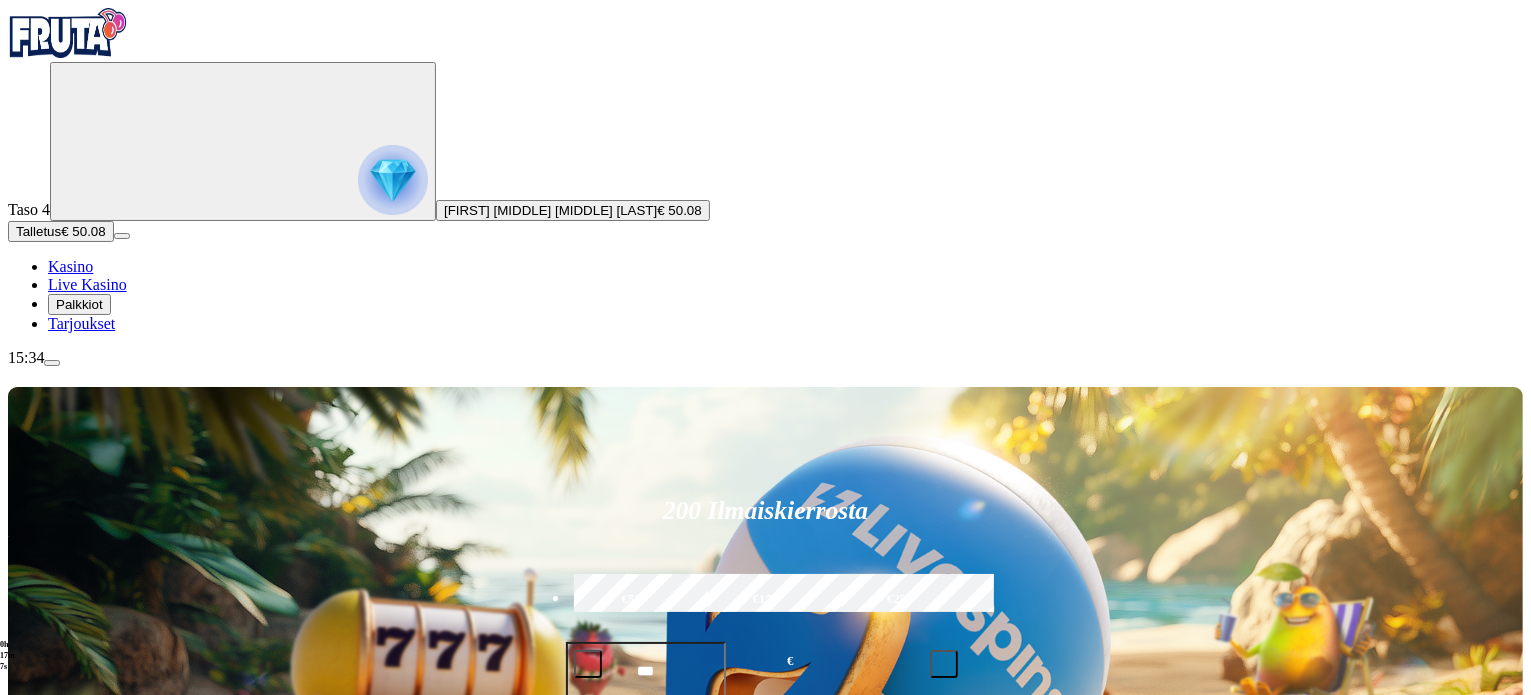 click on "Pelaa nyt" at bounding box center [-704, 1867] 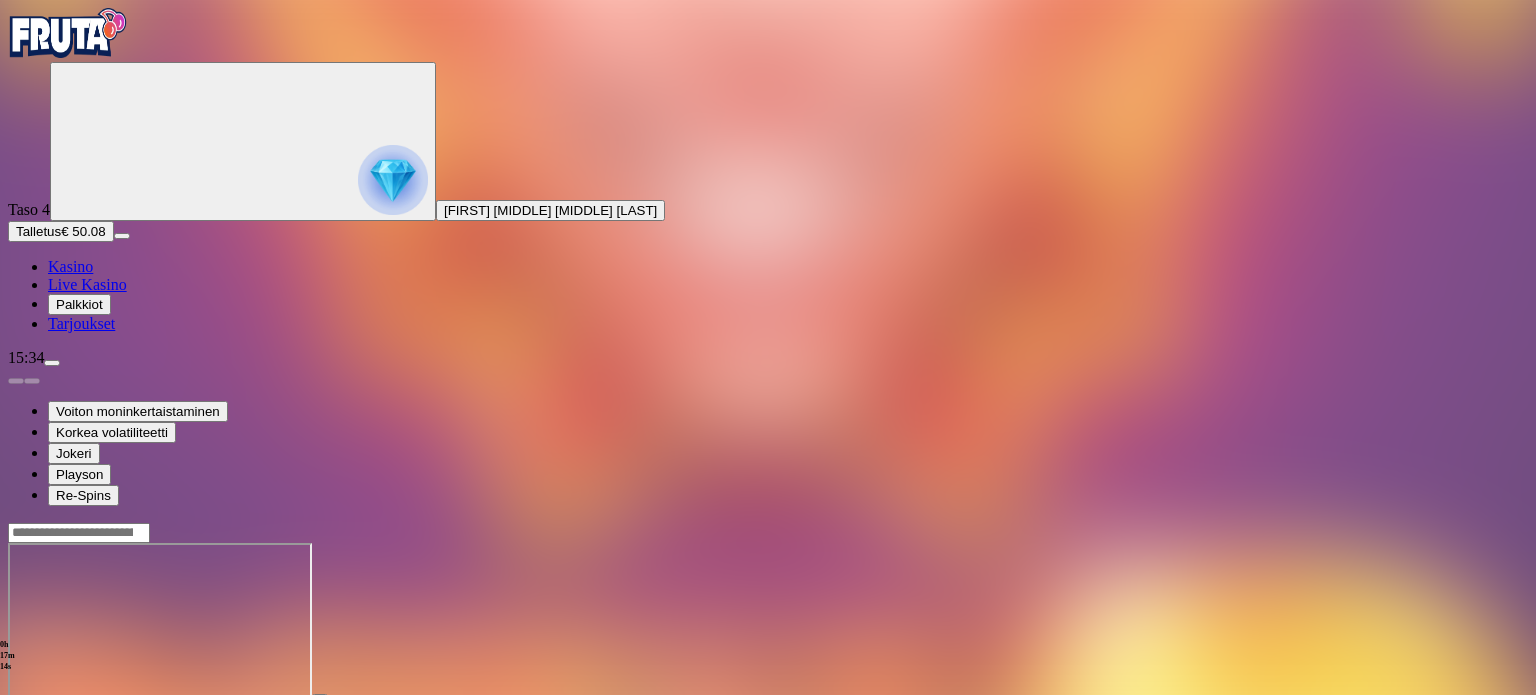 click at bounding box center (16, 715) 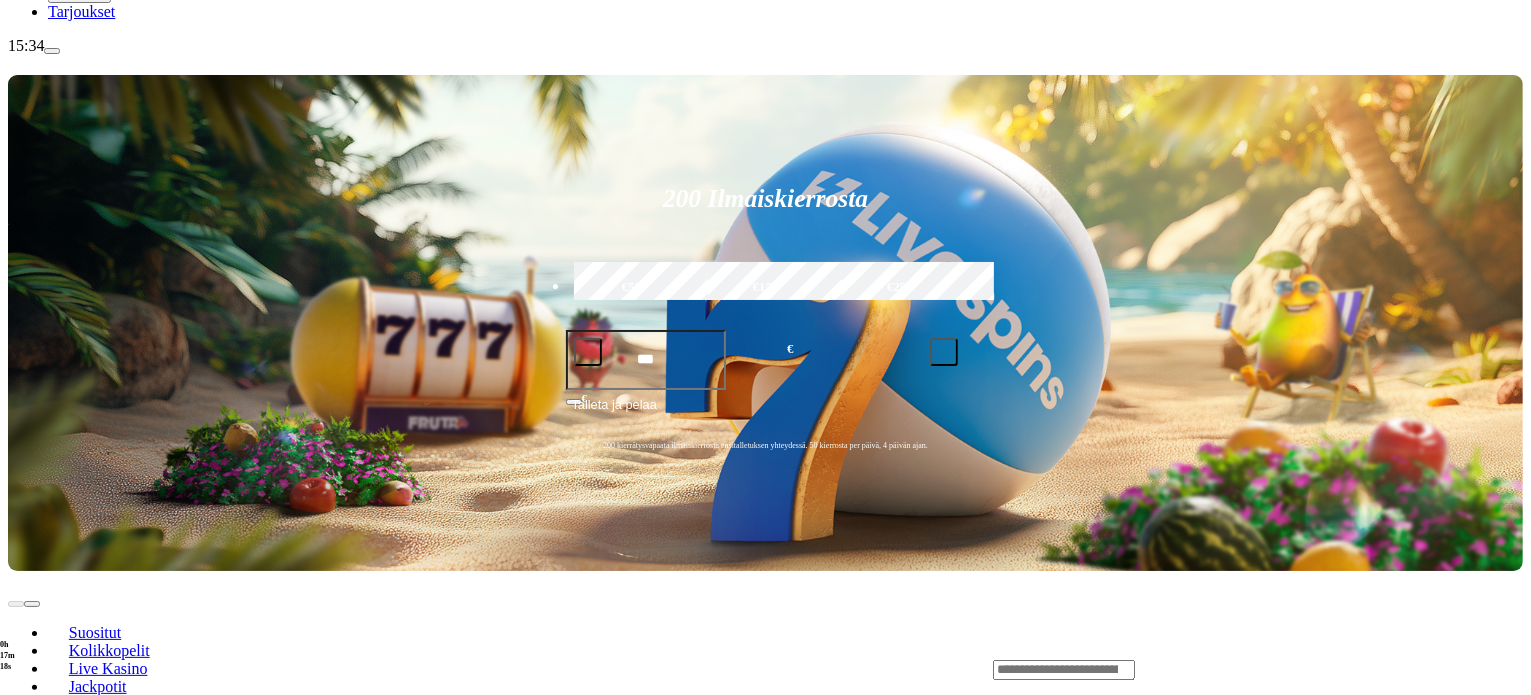 scroll, scrollTop: 376, scrollLeft: 0, axis: vertical 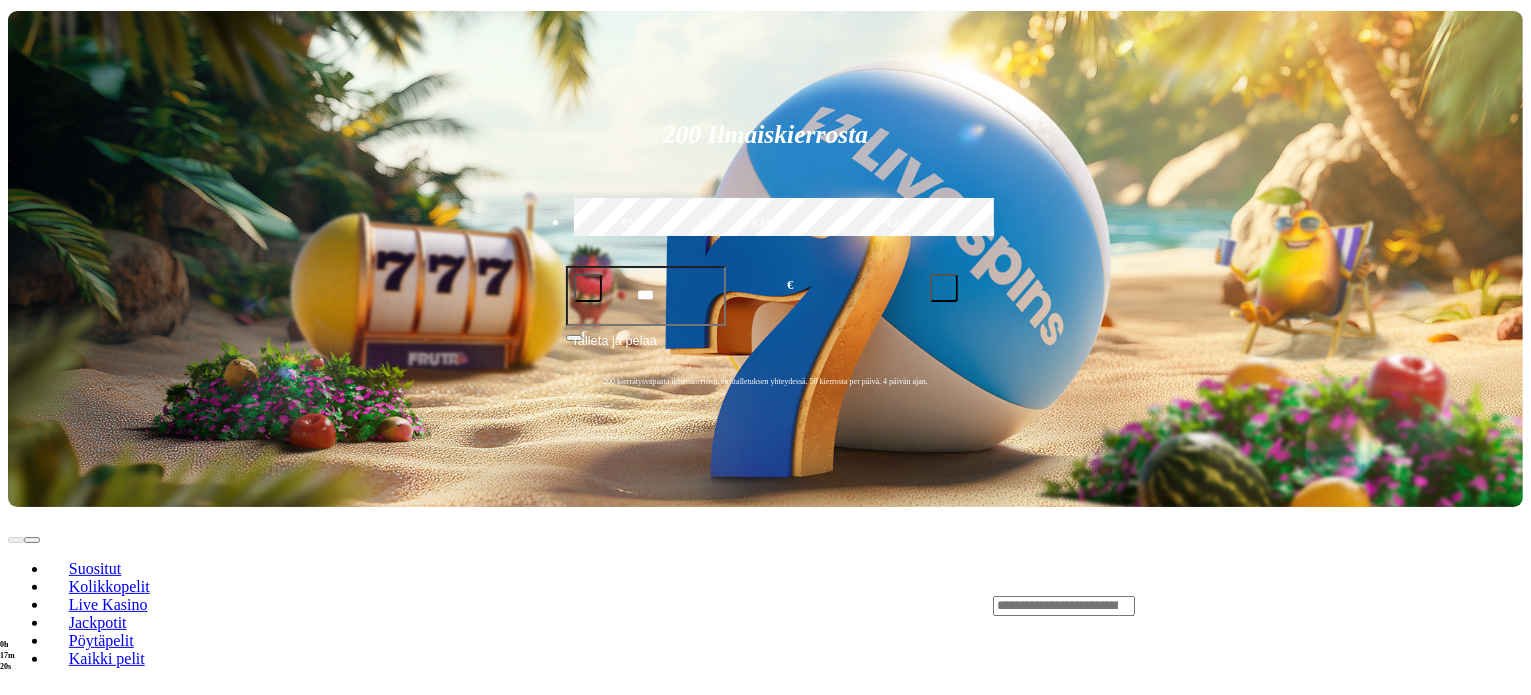 click on "Pelaa nyt" at bounding box center [77, 919] 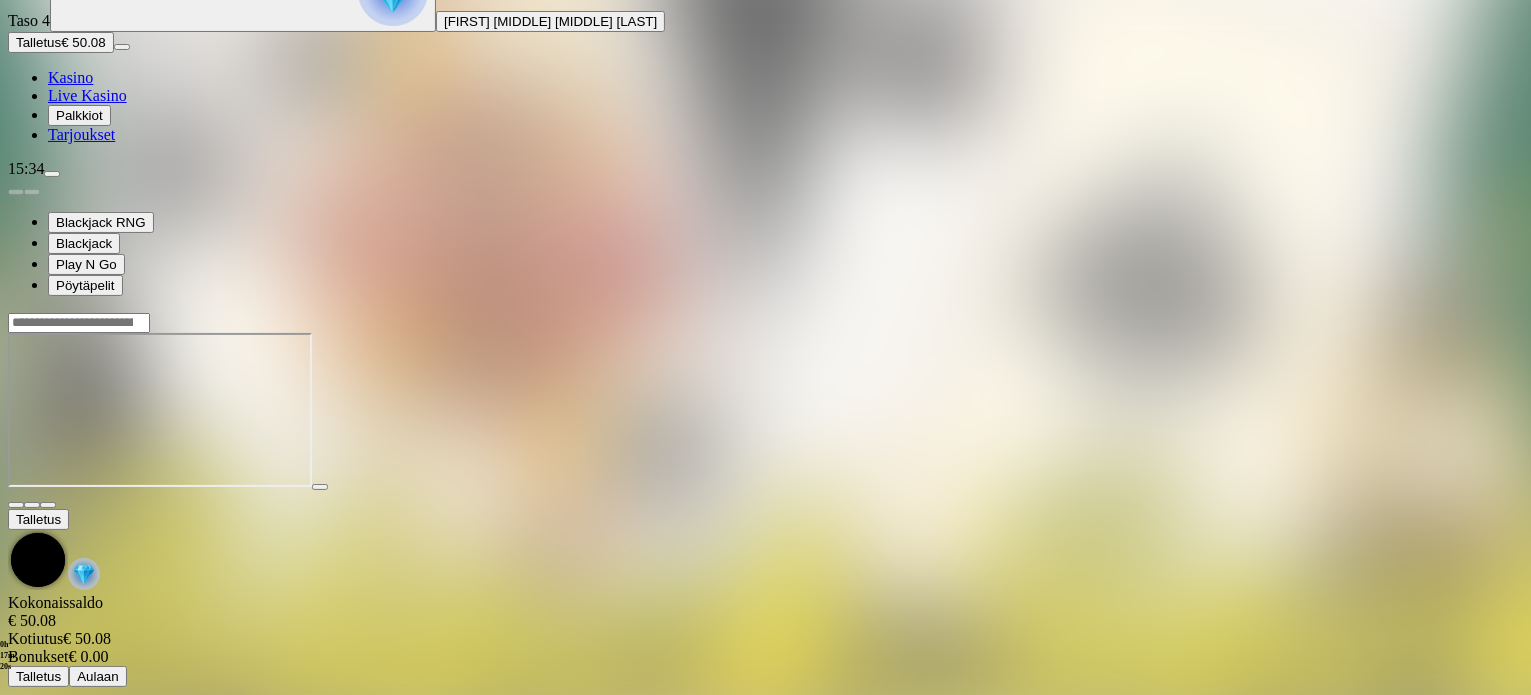 scroll, scrollTop: 0, scrollLeft: 0, axis: both 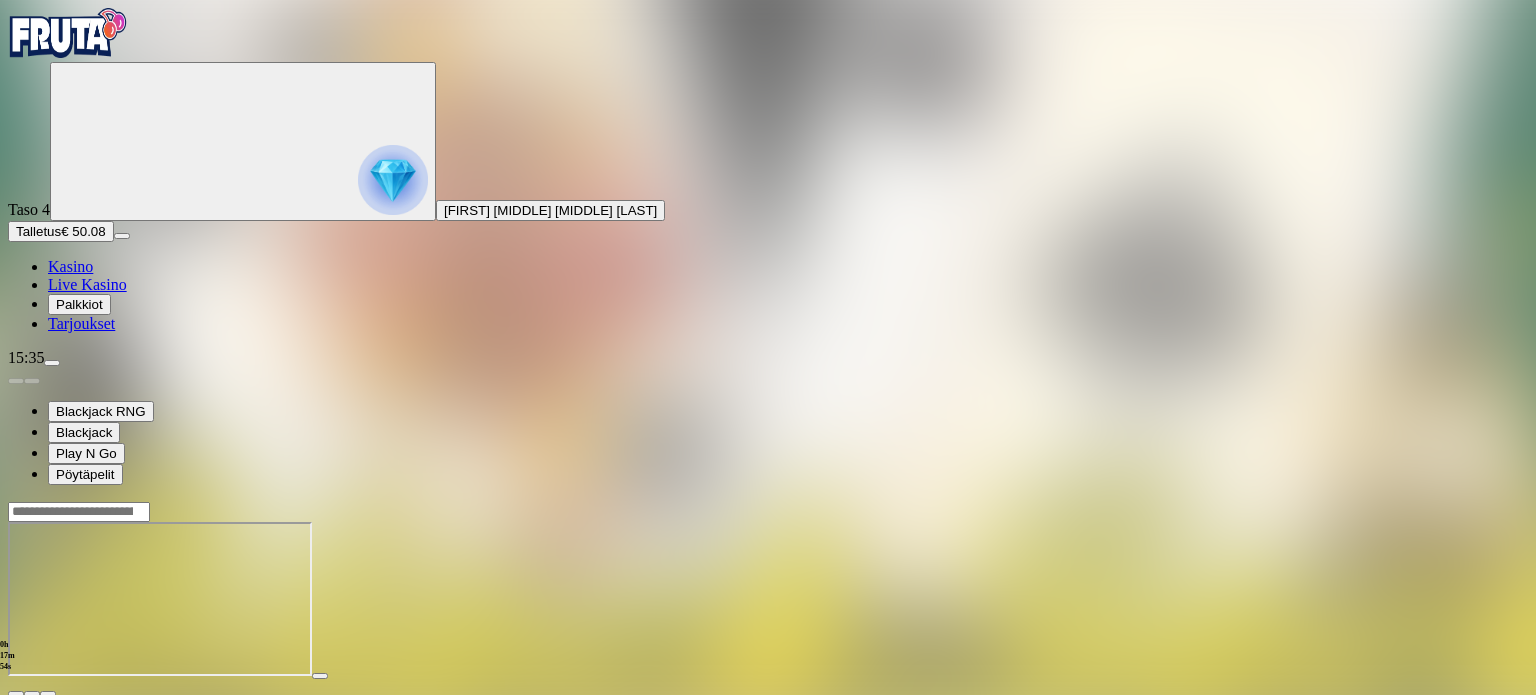 click at bounding box center [16, 694] 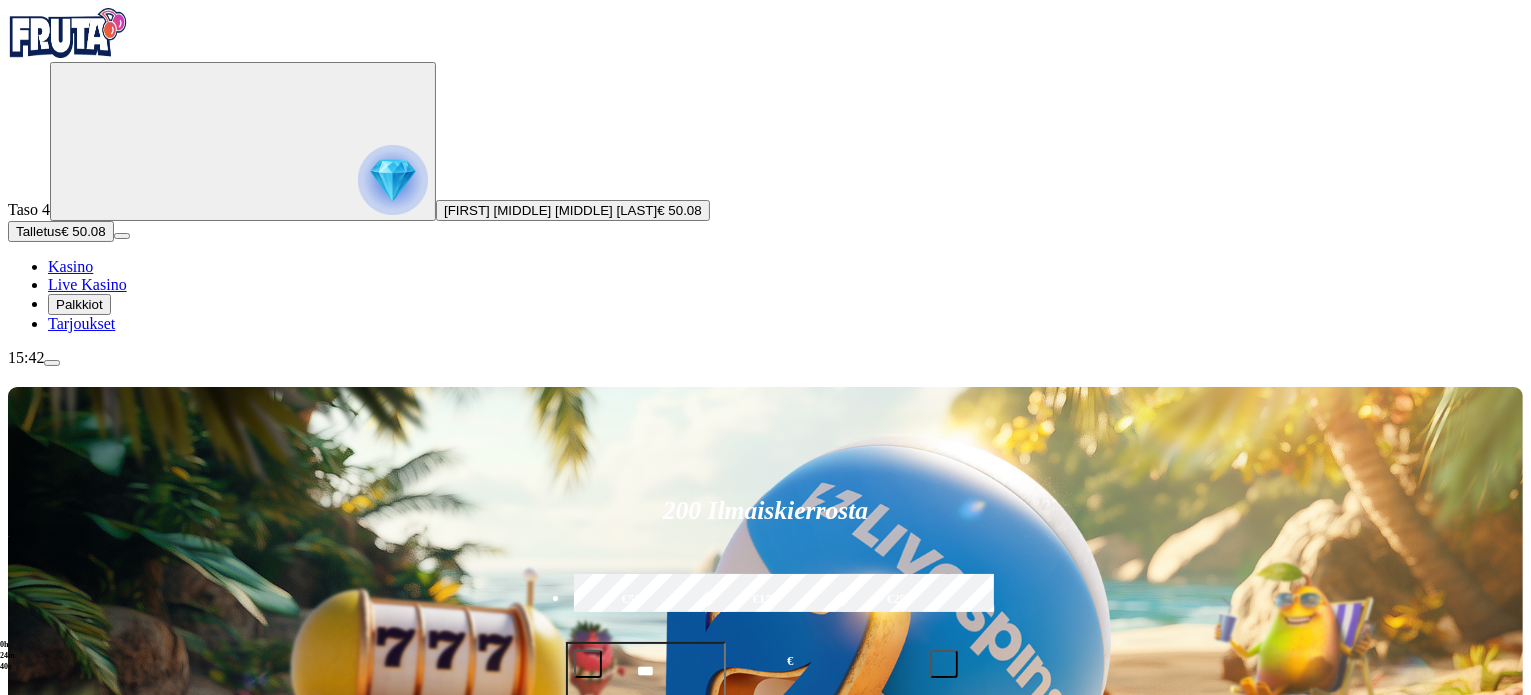 click on "€50" at bounding box center [632, 600] 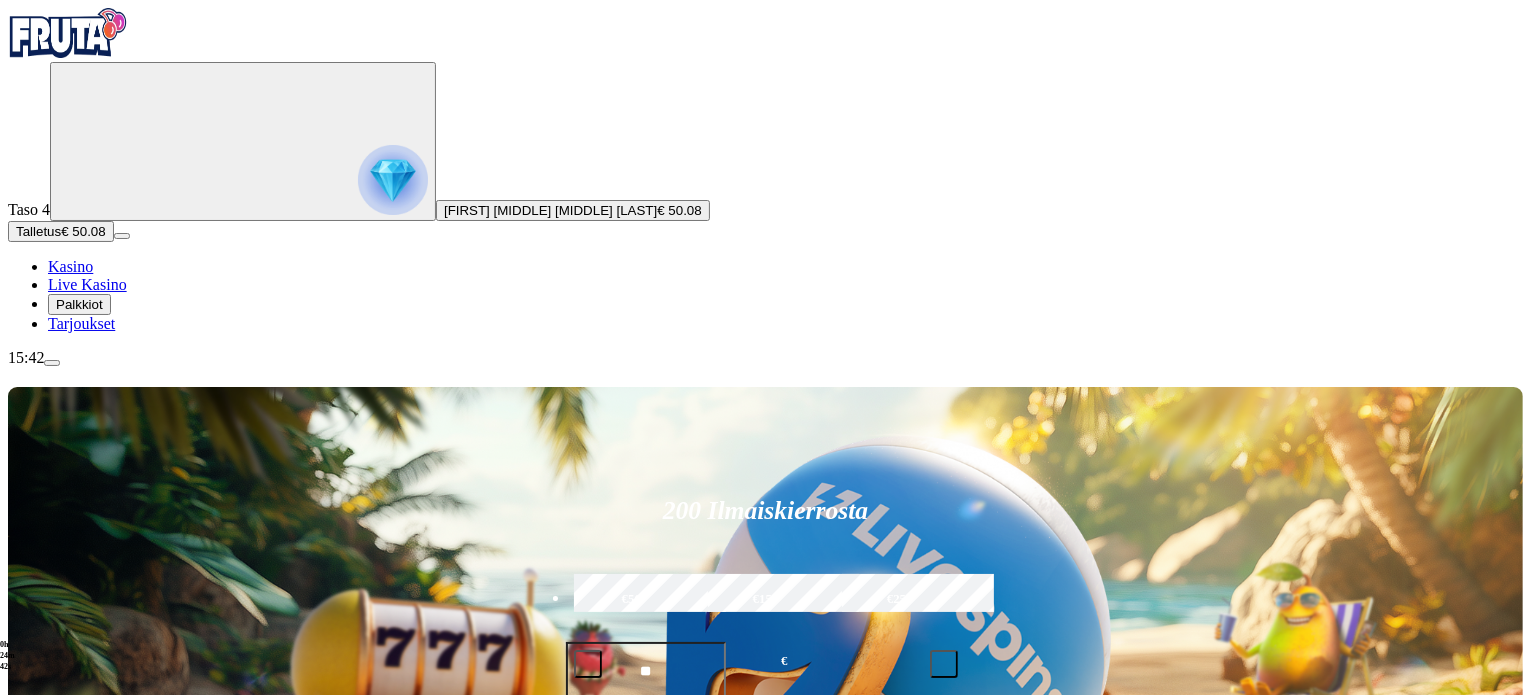 click on "Talleta ja pelaa" at bounding box center (614, 725) 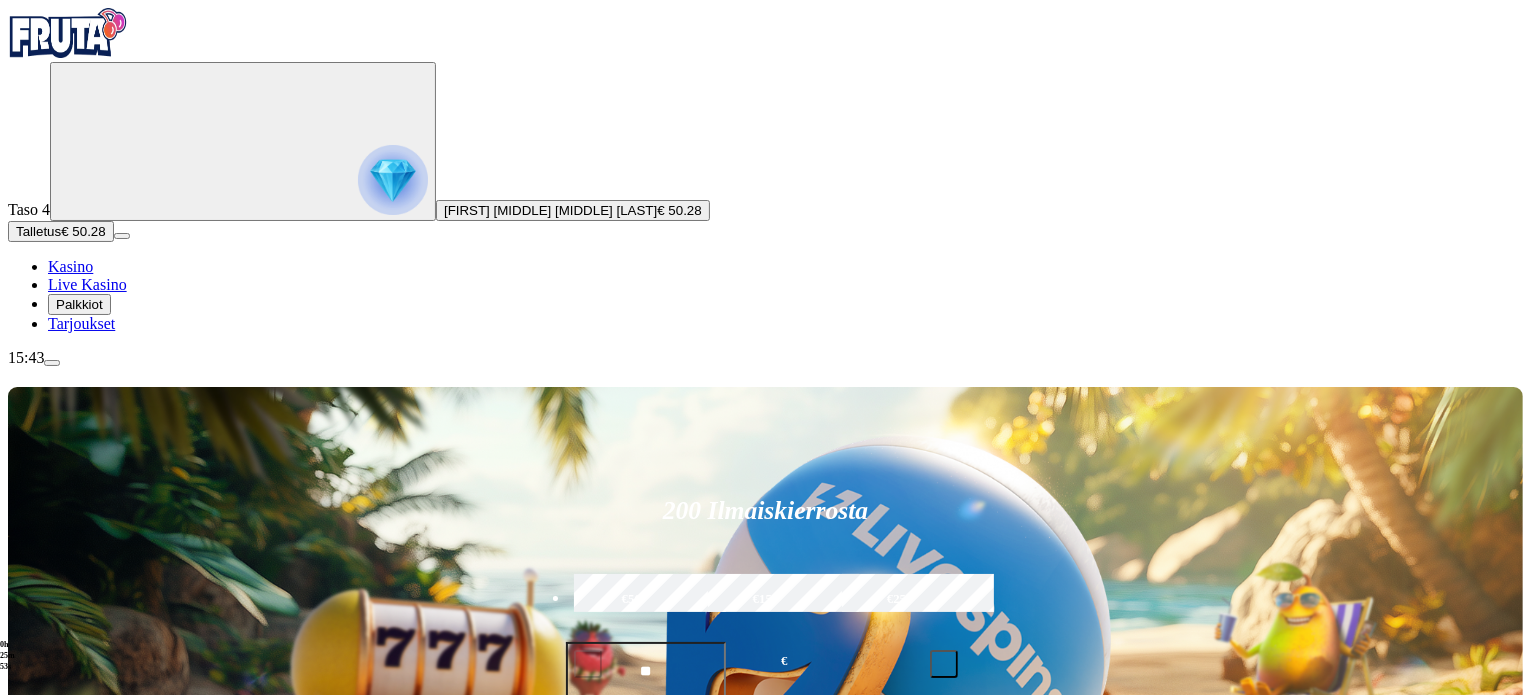 click on "Pelaa nyt" at bounding box center (77, 1581) 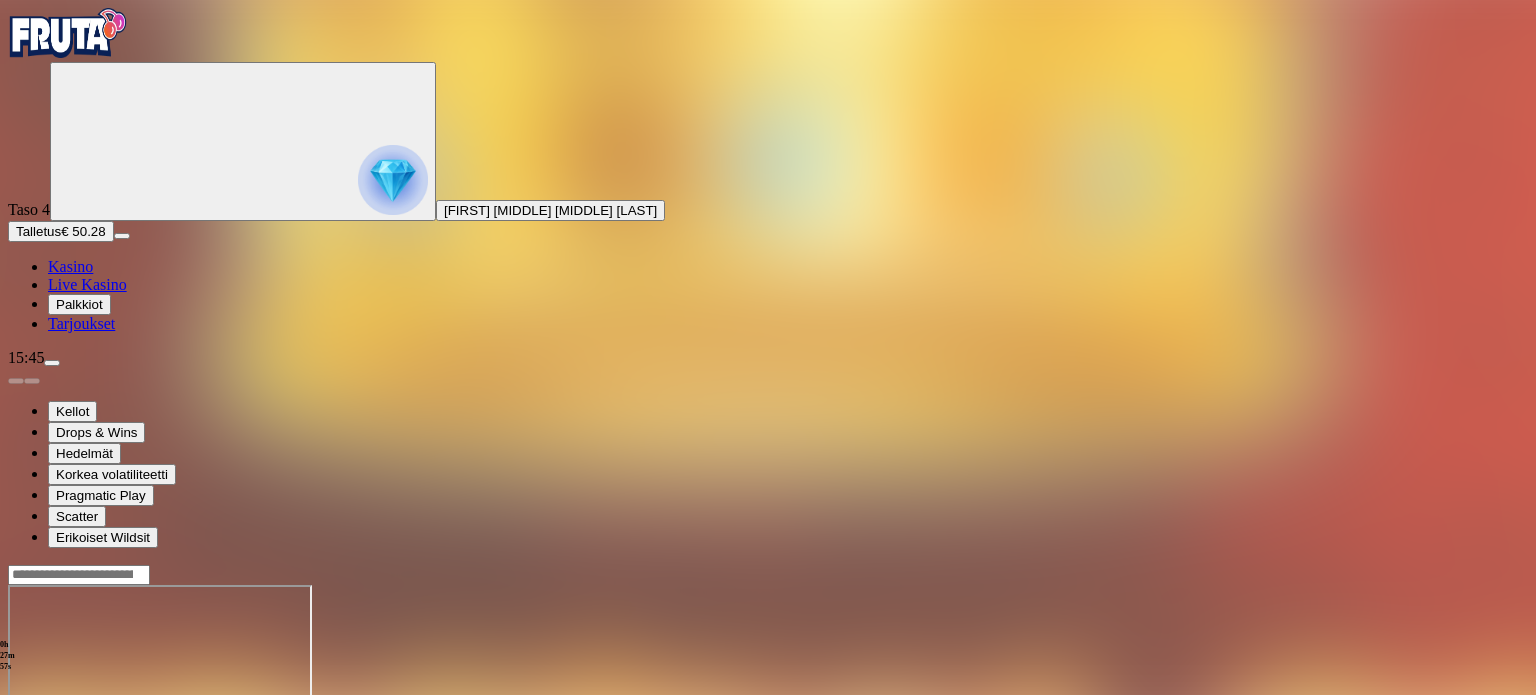 click at bounding box center (16, 757) 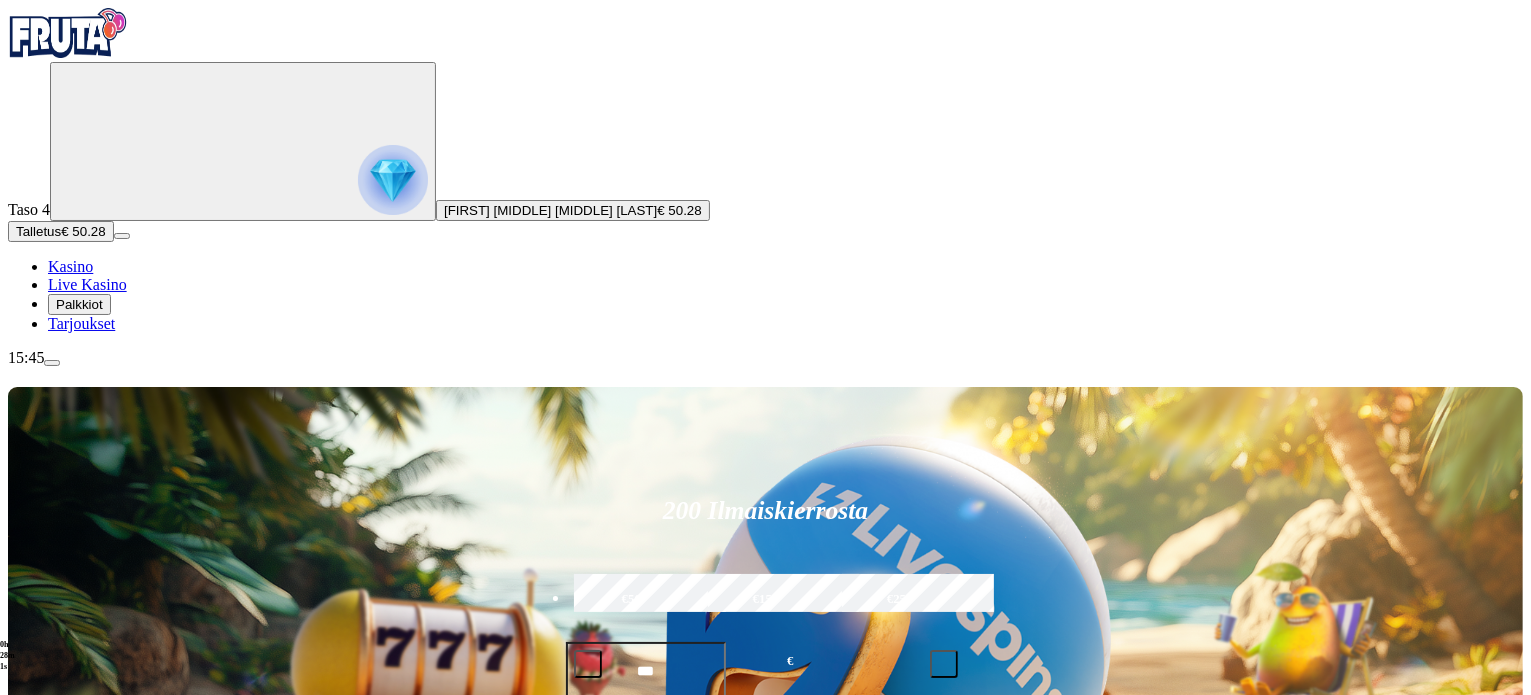 click on "Pelaa nyt" at bounding box center [77, 1295] 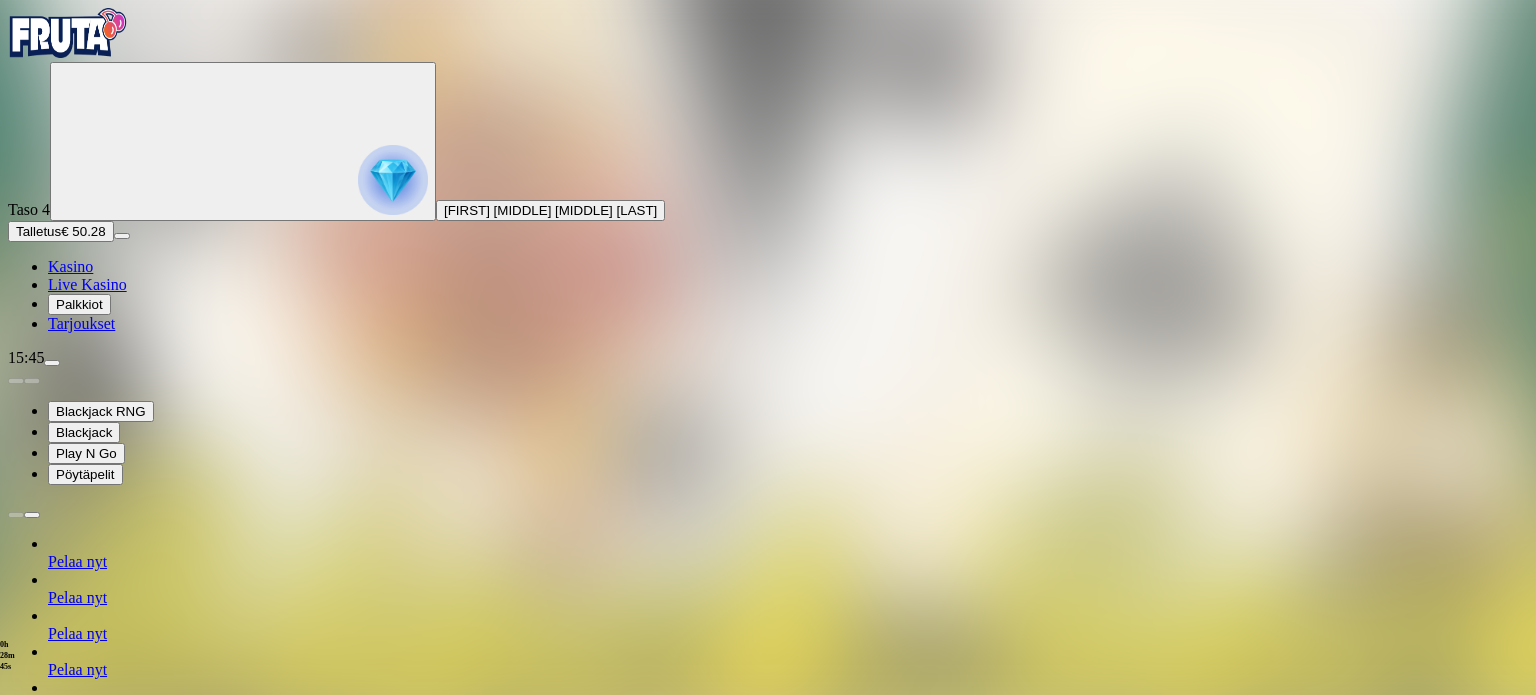 click at bounding box center [16, 1284] 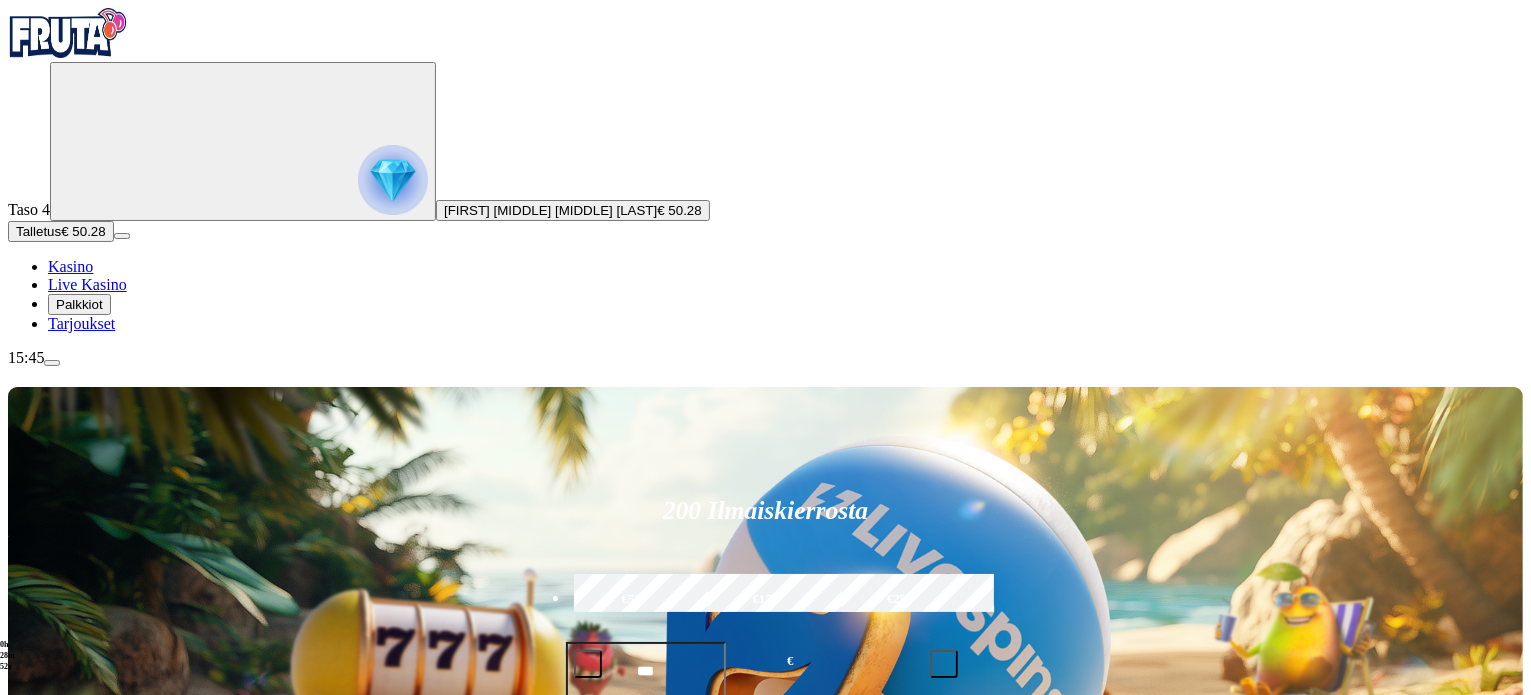 click at bounding box center (32, 1153) 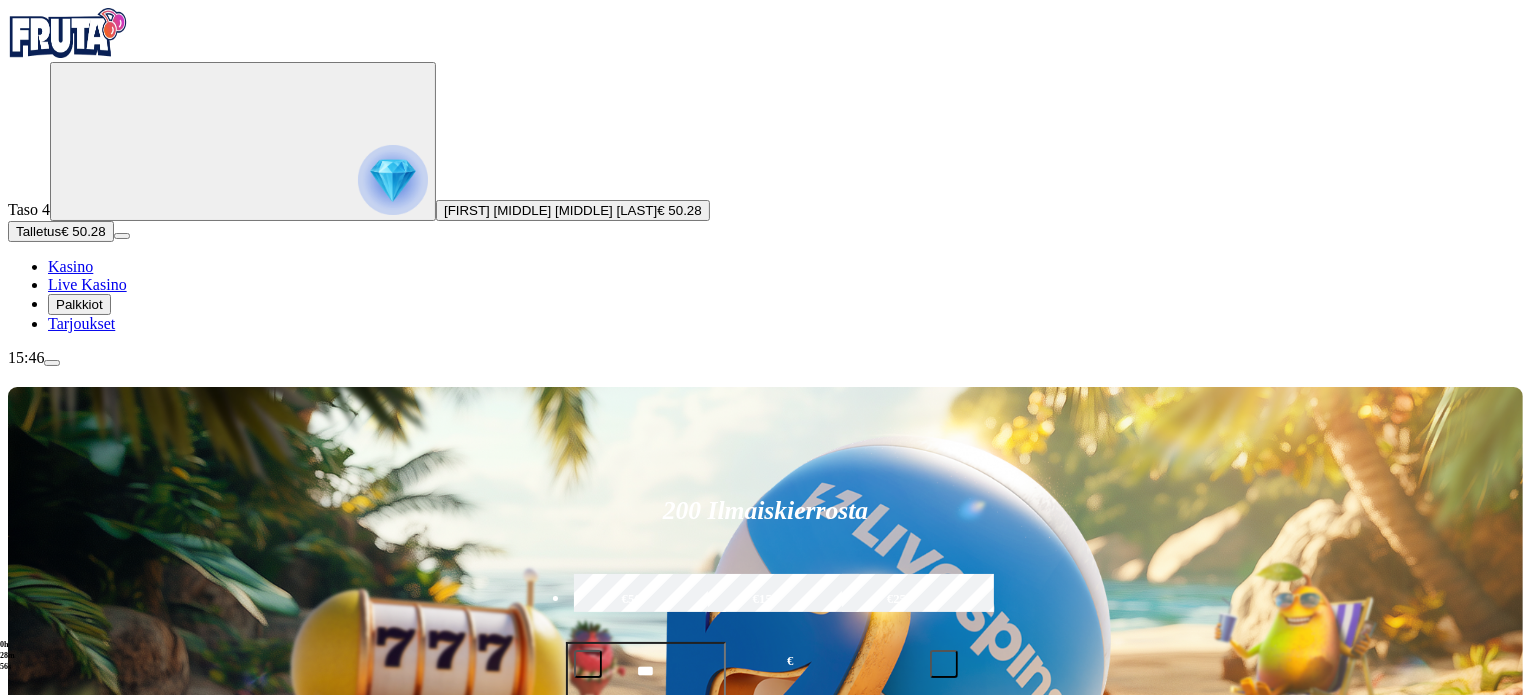click on "Pelaa nyt" at bounding box center [-704, 1963] 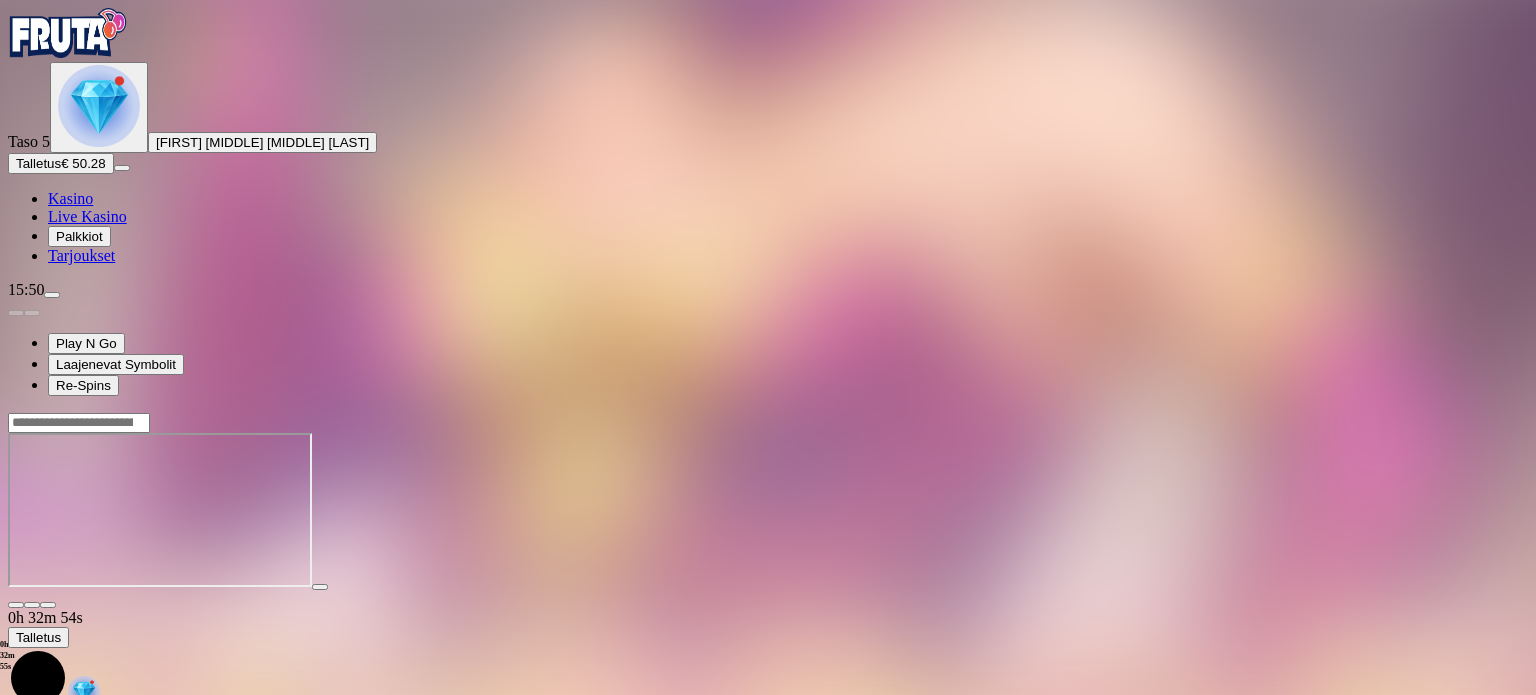 click at bounding box center (16, 605) 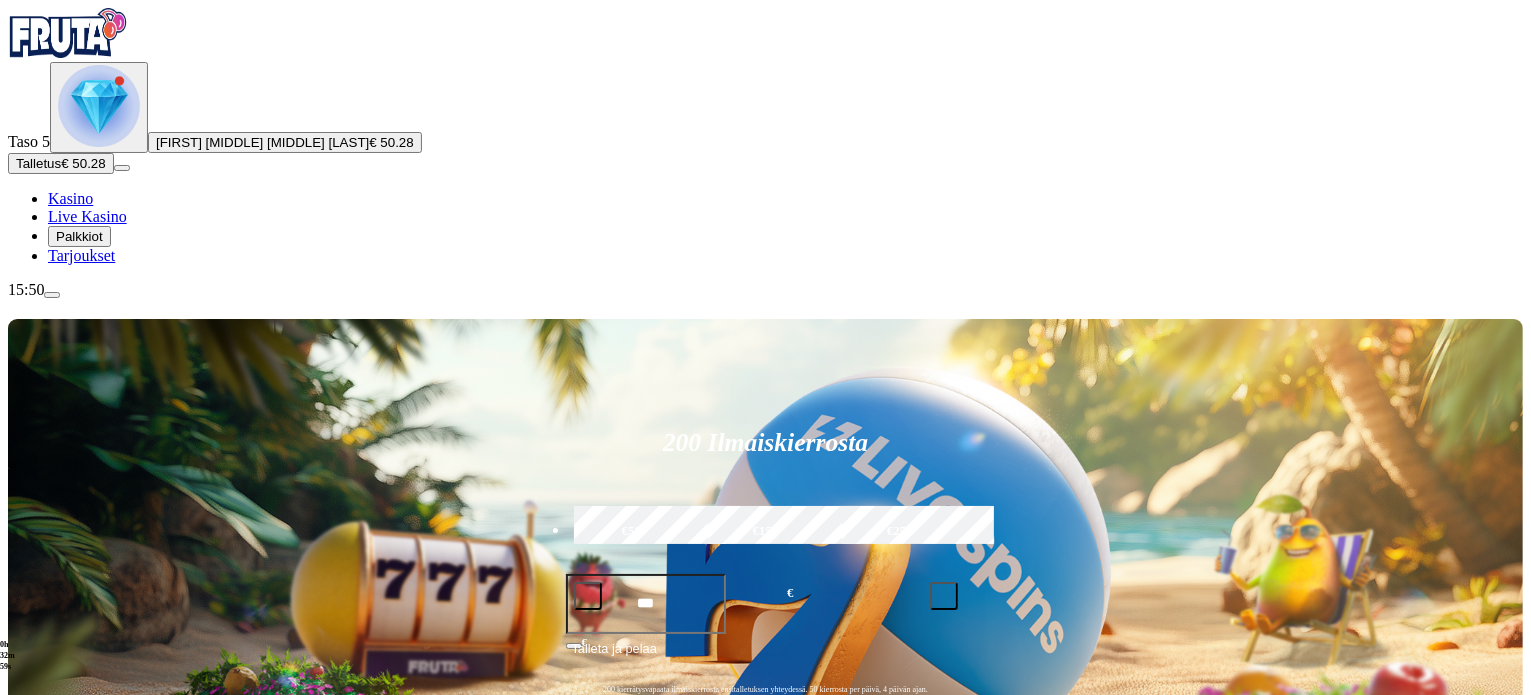 click on "Pelaa nyt" at bounding box center (77, 1227) 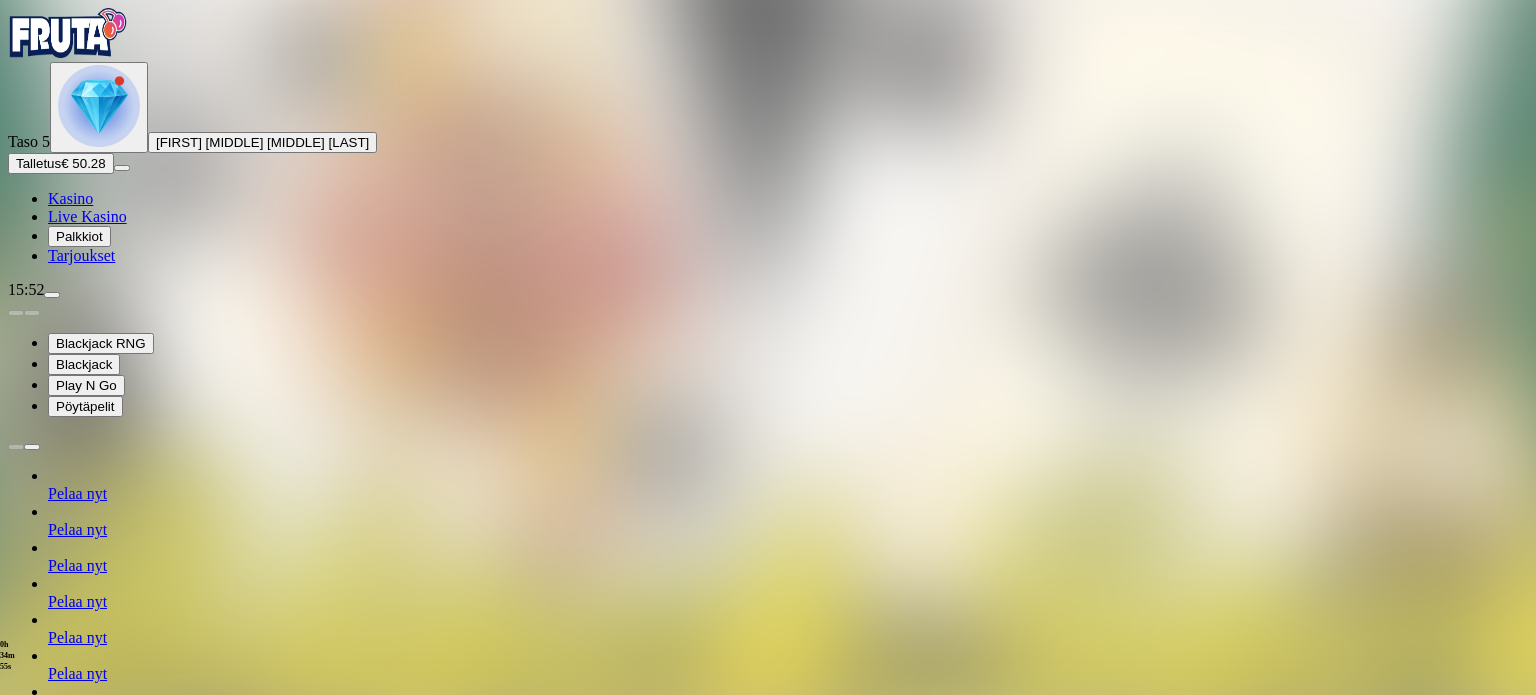click at bounding box center [16, 1216] 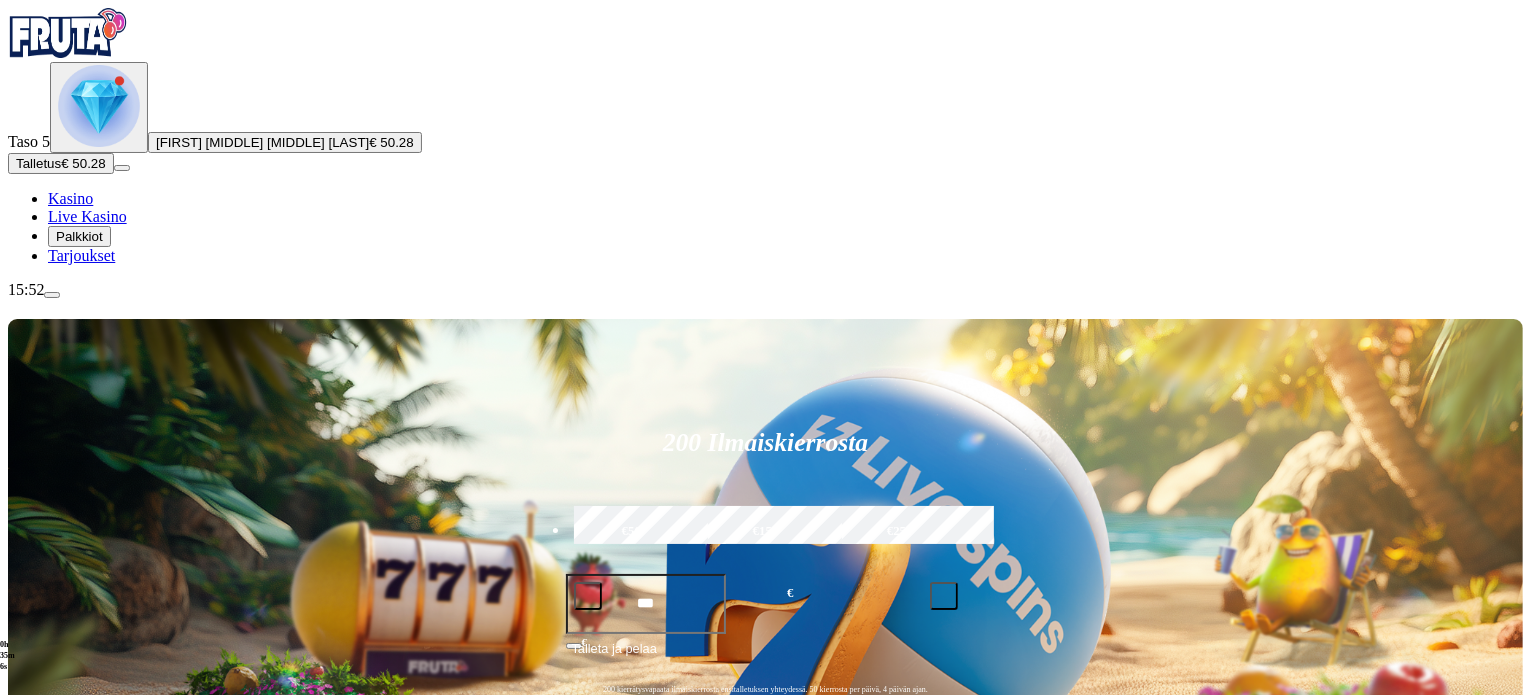 scroll, scrollTop: 608, scrollLeft: 0, axis: vertical 